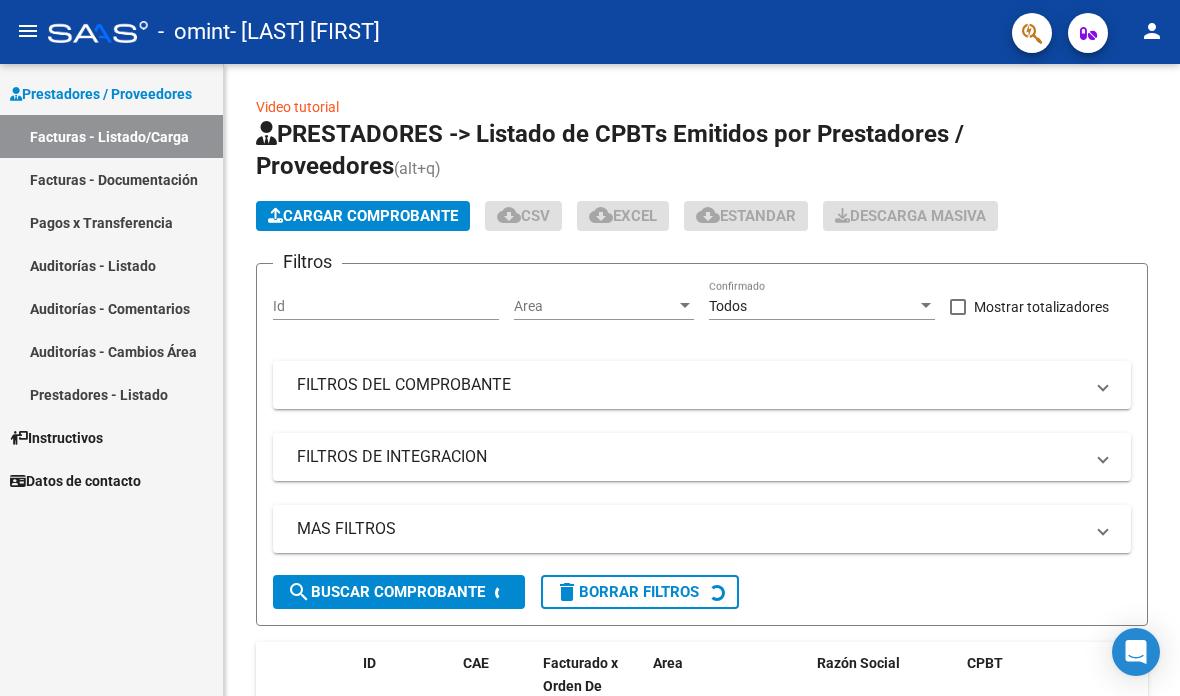 scroll, scrollTop: 40, scrollLeft: 0, axis: vertical 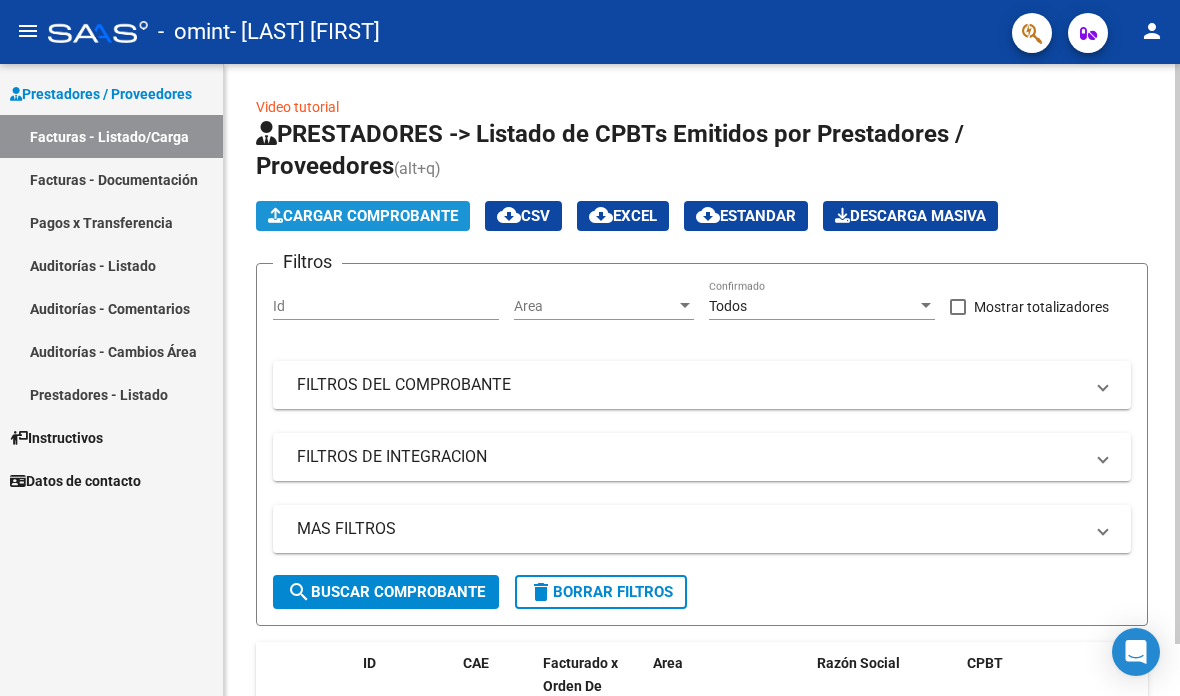 click on "Cargar Comprobante" 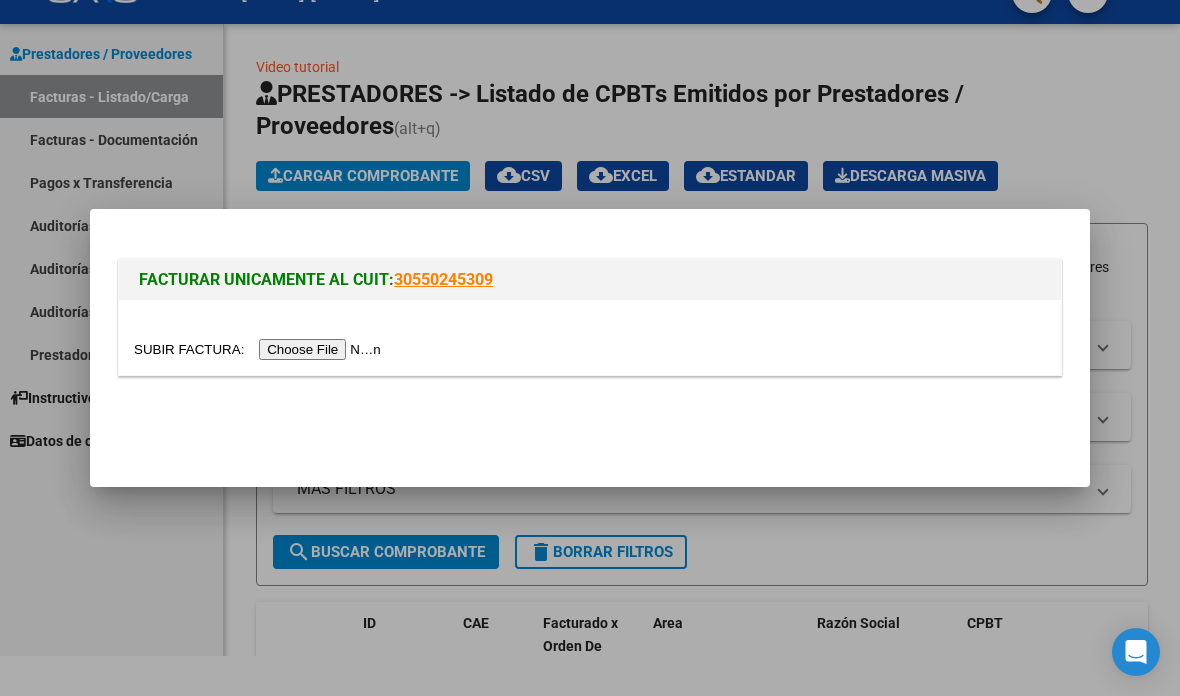 click at bounding box center [260, 349] 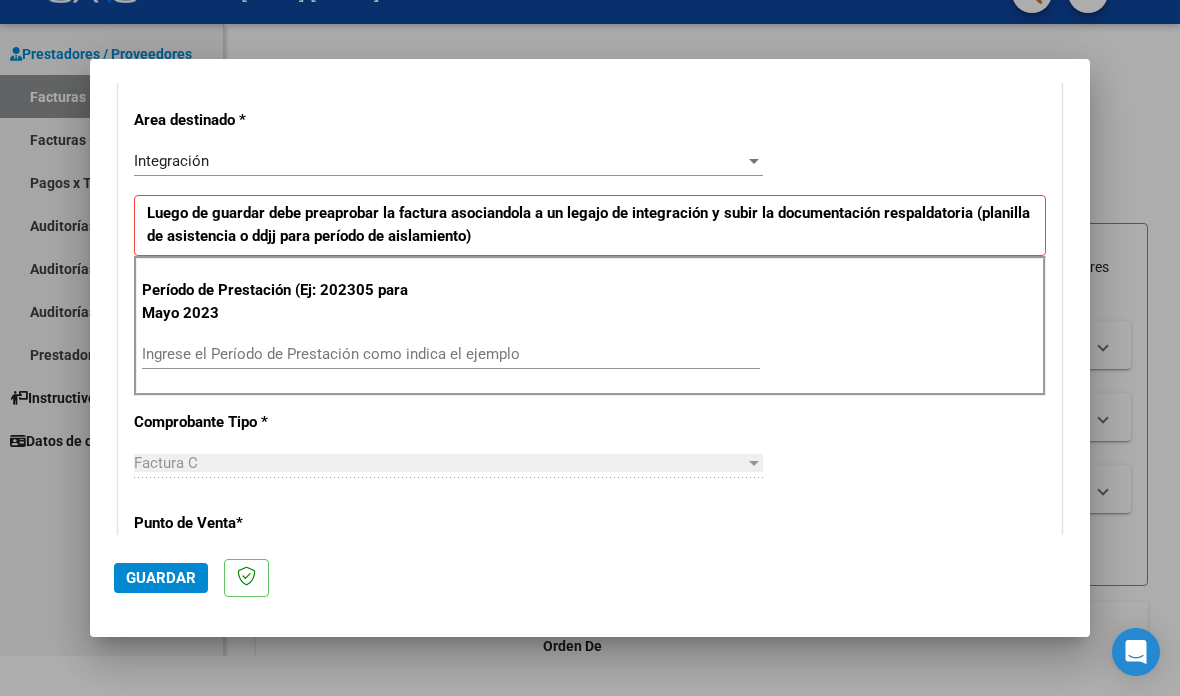 scroll, scrollTop: 407, scrollLeft: 0, axis: vertical 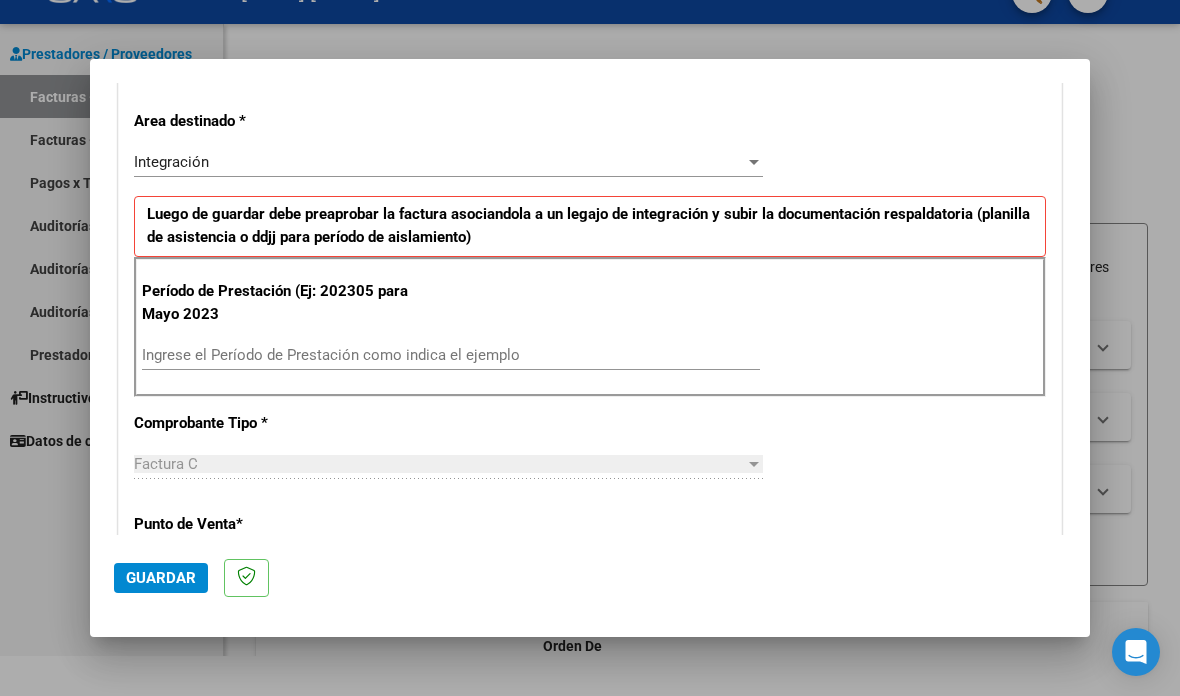 click on "Ingrese el Período de Prestación como indica el ejemplo" at bounding box center [451, 355] 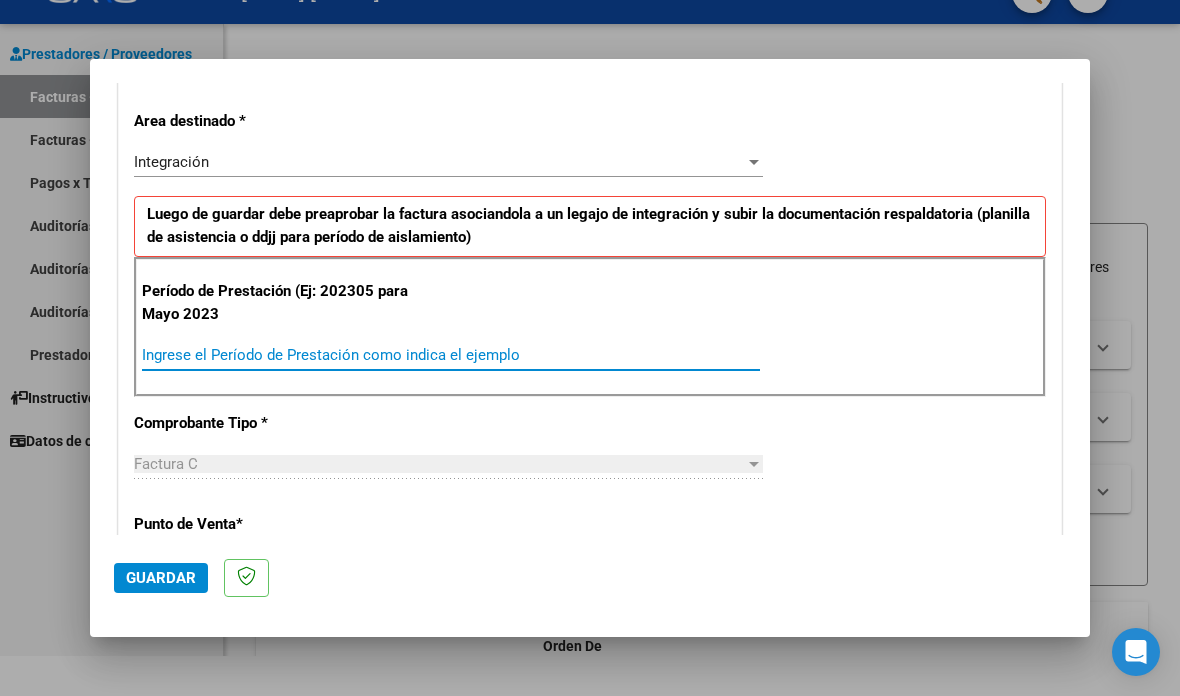 click on "Período de Prestación (Ej: 202305 para Mayo 2023    Ingrese el Período de Prestación como indica el ejemplo" at bounding box center [590, 327] 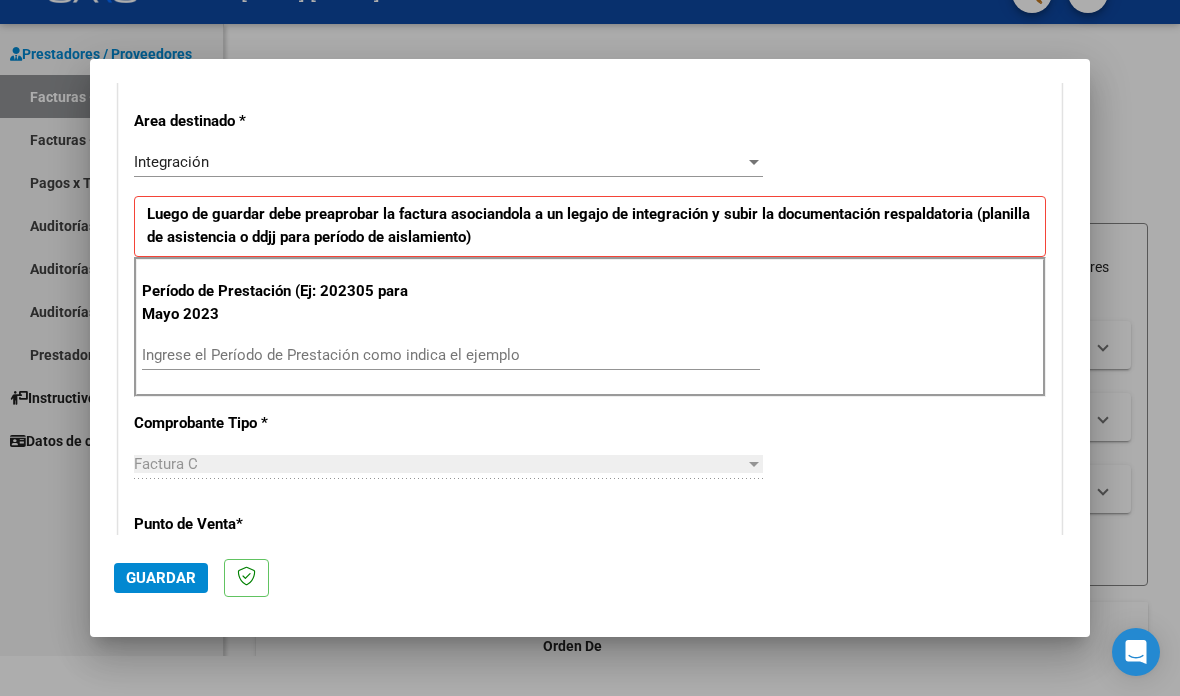 click on "Ingrese el Período de Prestación como indica el ejemplo" at bounding box center (451, 355) 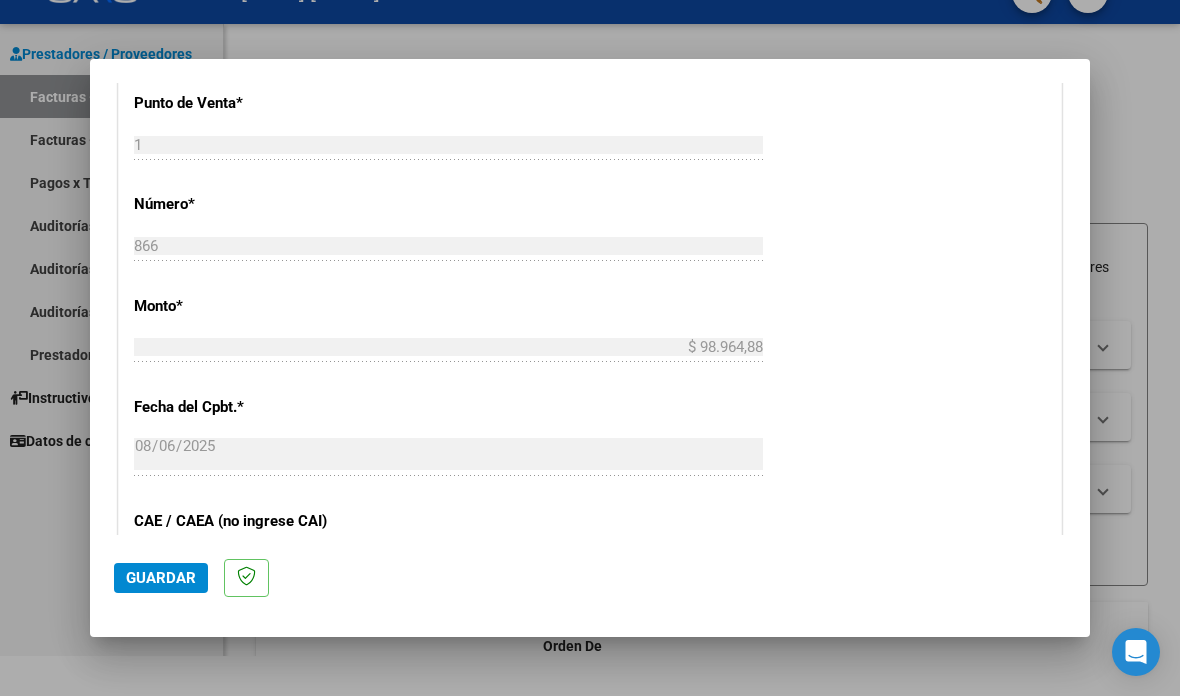 scroll, scrollTop: 837, scrollLeft: 0, axis: vertical 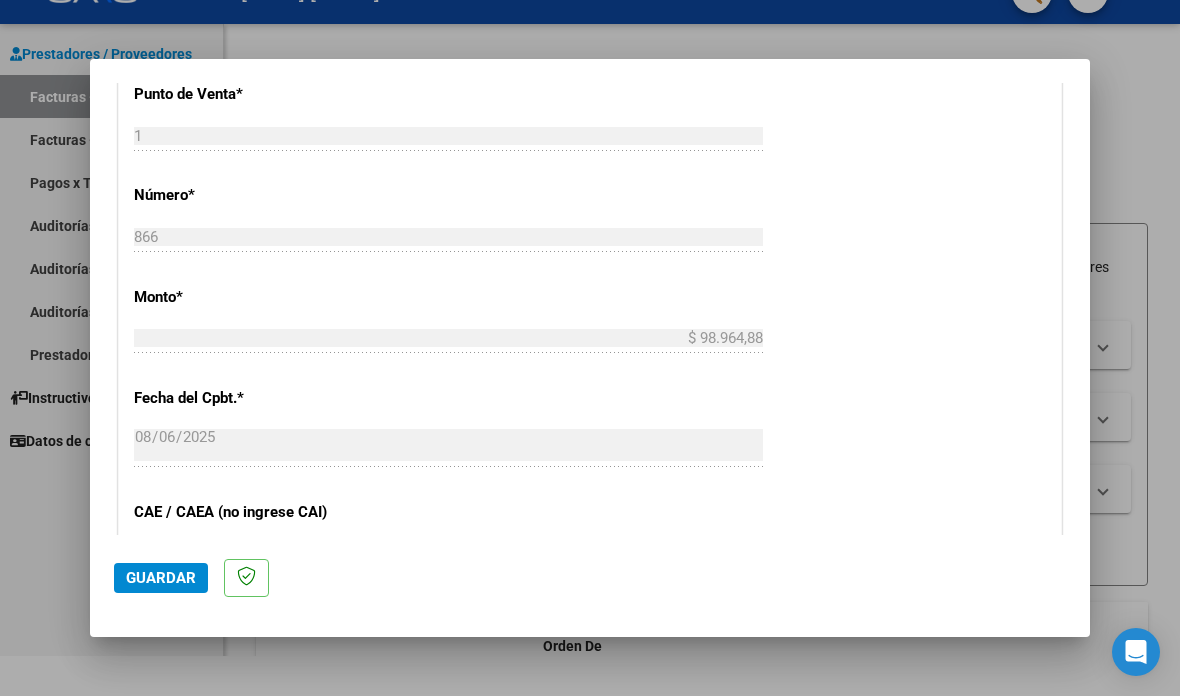 click on "$ 98.964,88 Ingresar el monto" 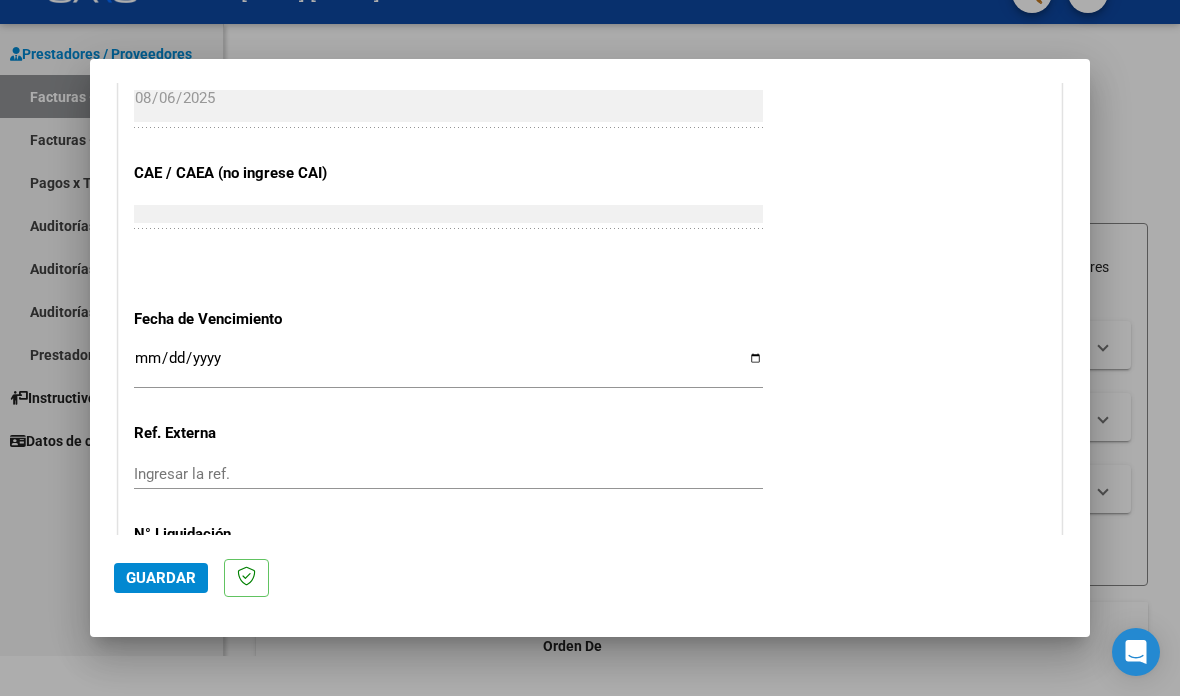 scroll, scrollTop: 1191, scrollLeft: 0, axis: vertical 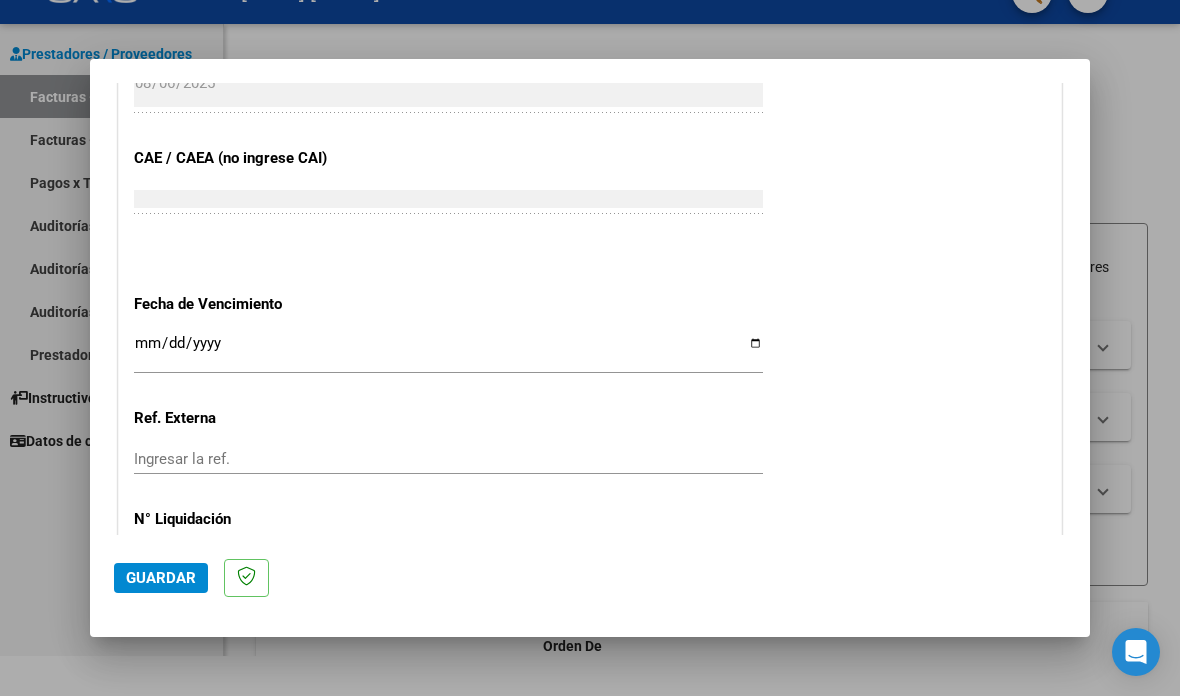 click on "Ingresar la fecha" at bounding box center [448, 351] 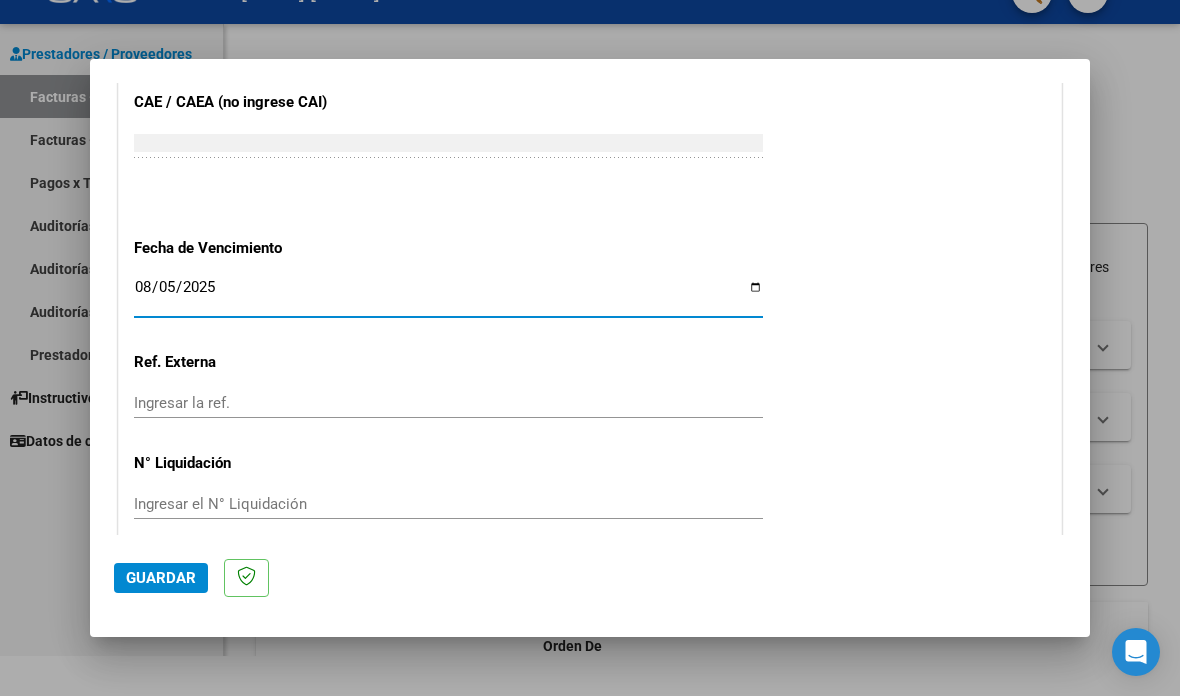 scroll, scrollTop: 1244, scrollLeft: 0, axis: vertical 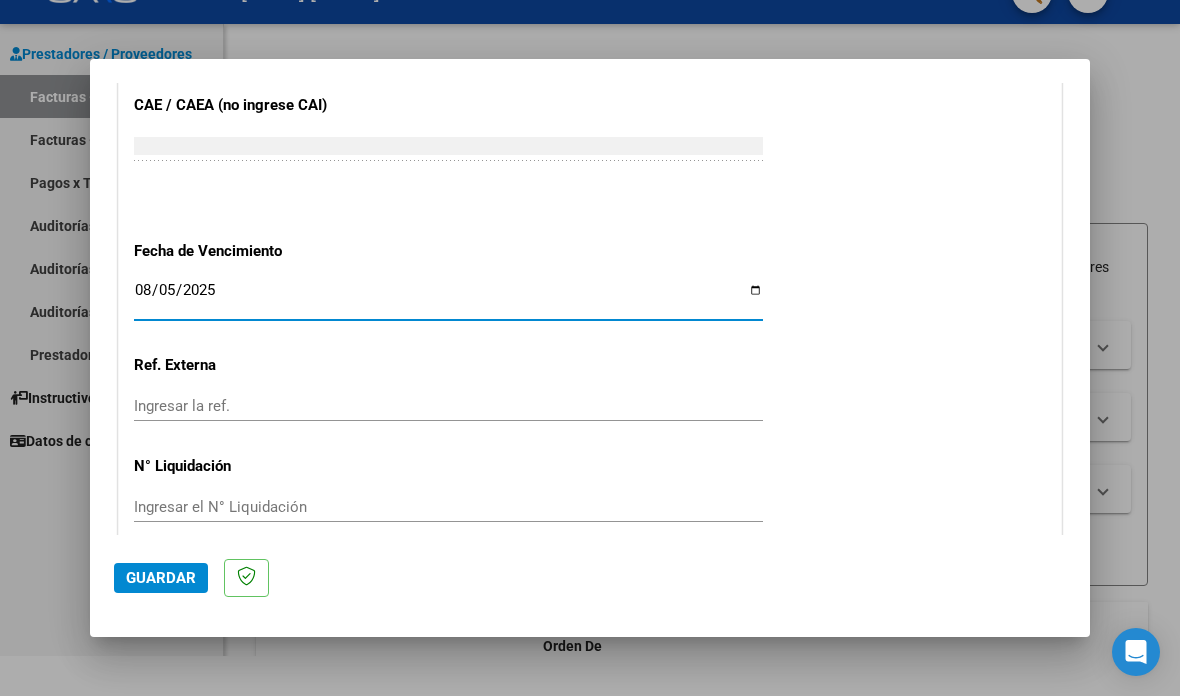 click on "2025-08-05 Ingresar la fecha" 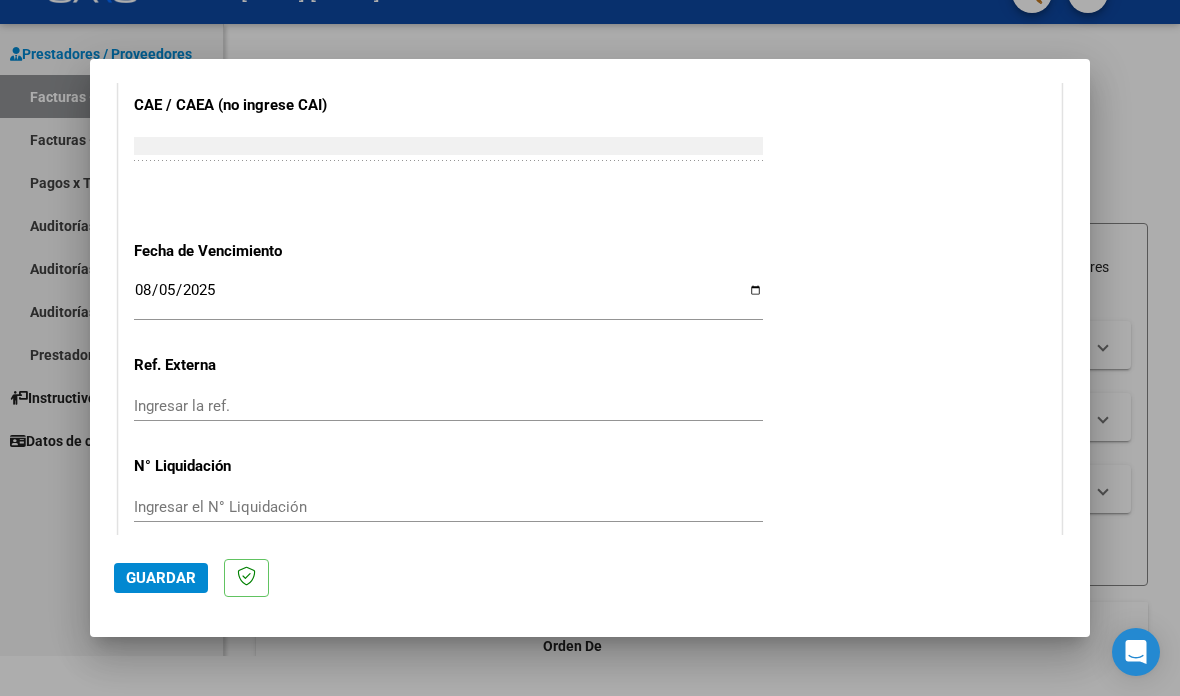 click on "2025-08-05" at bounding box center [448, 298] 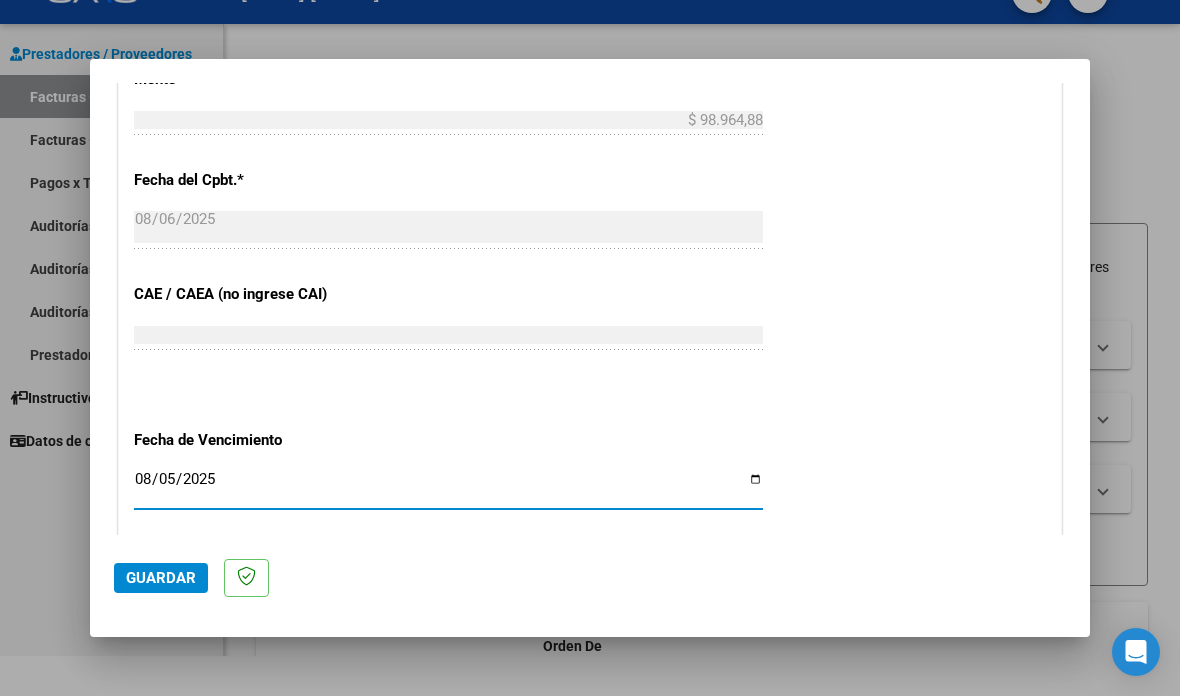 scroll, scrollTop: 1056, scrollLeft: 0, axis: vertical 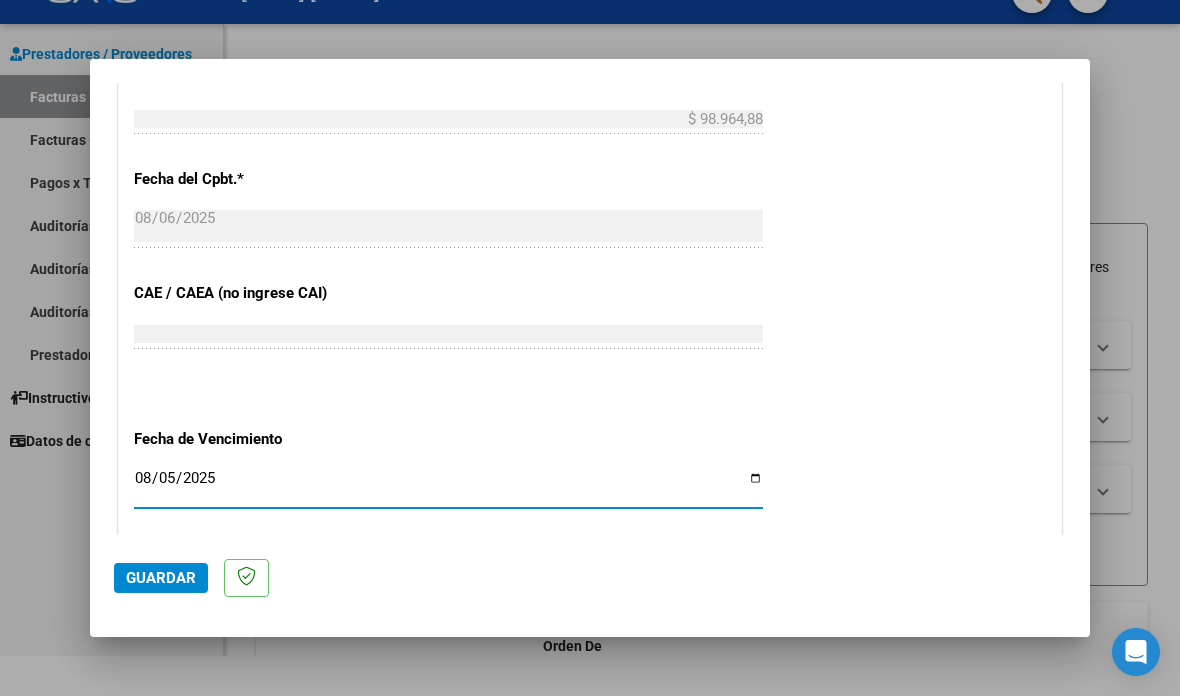 click on "2025-08-05" at bounding box center (448, 486) 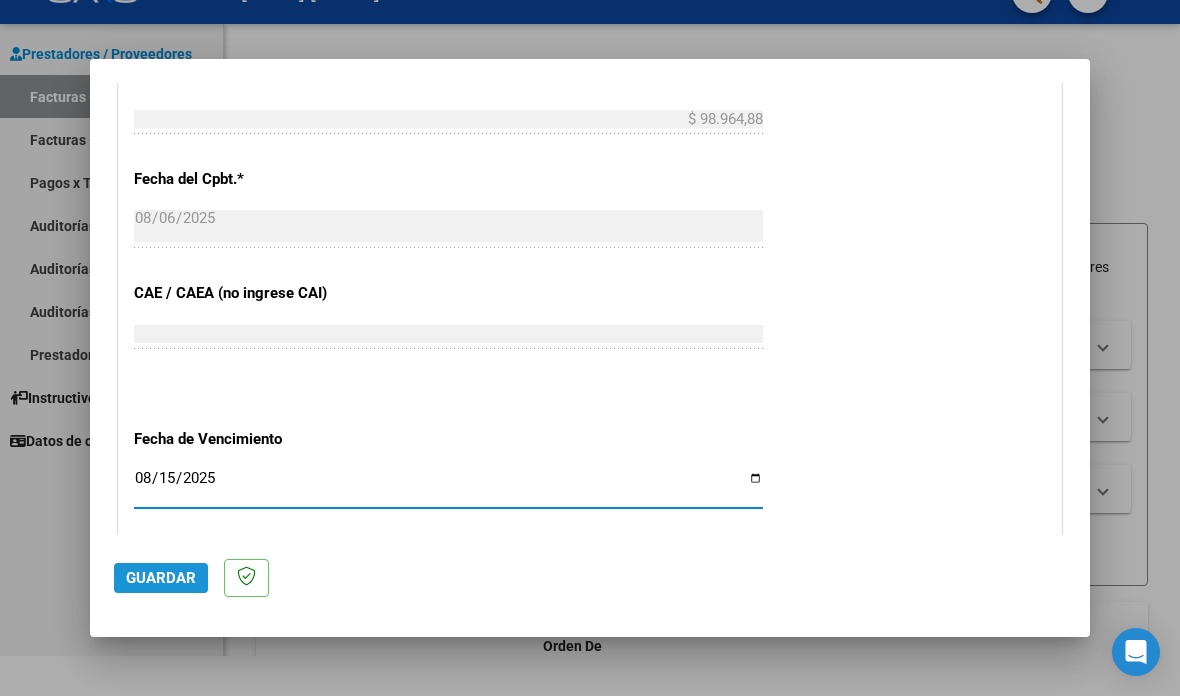 click on "Guardar" 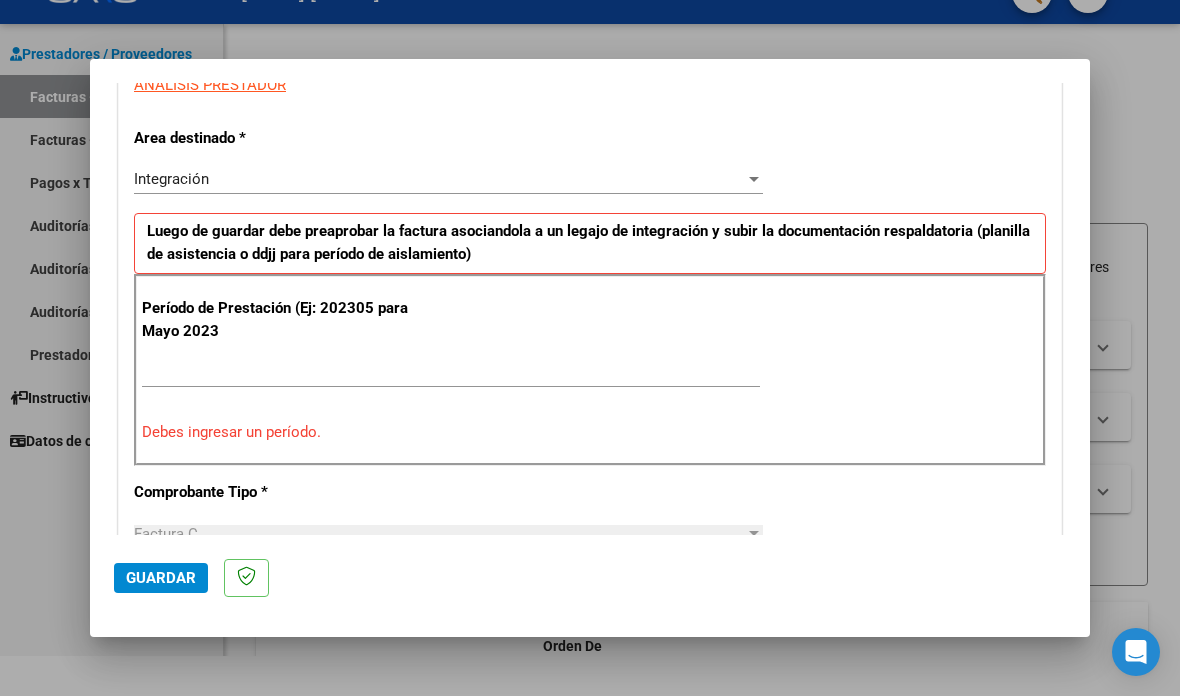 scroll, scrollTop: 345, scrollLeft: 0, axis: vertical 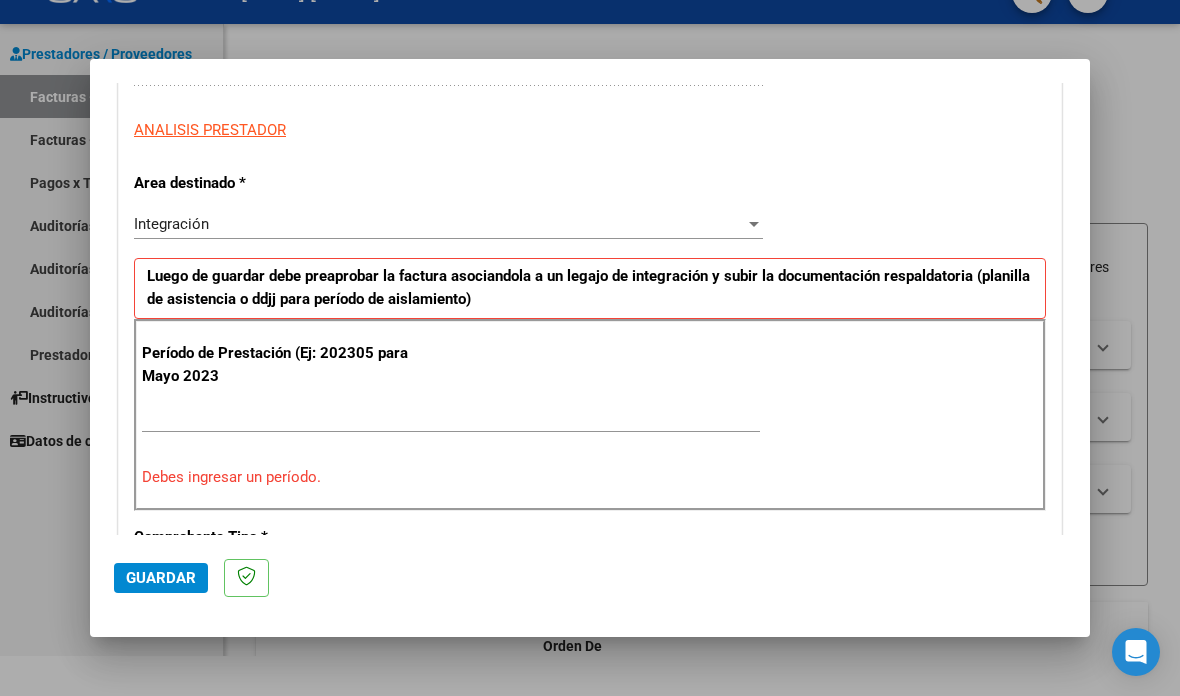 click on "Ingrese el Período de Prestación como indica el ejemplo" at bounding box center (451, 417) 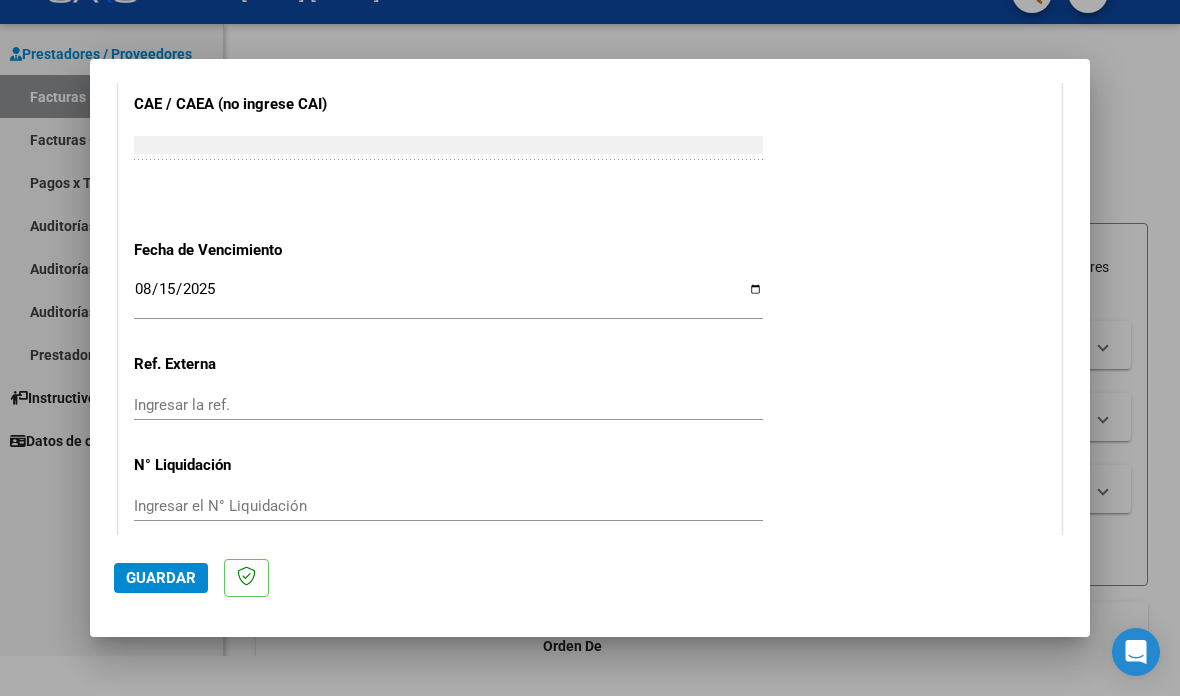 scroll, scrollTop: 1244, scrollLeft: 0, axis: vertical 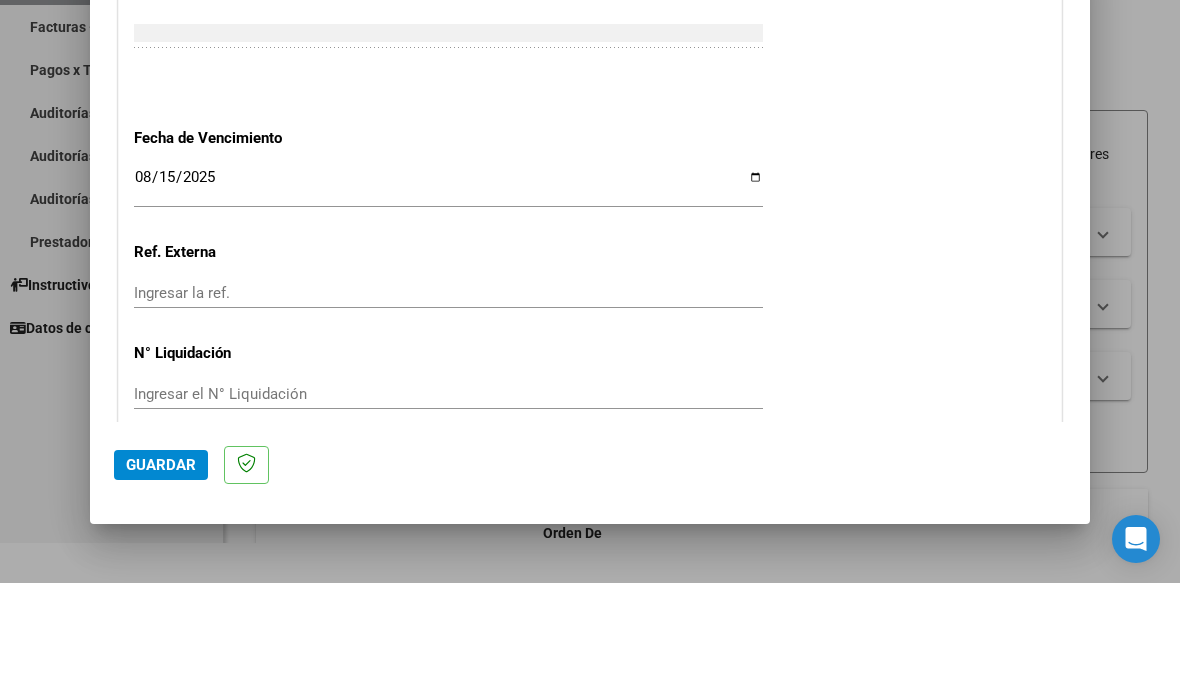 type on "202505" 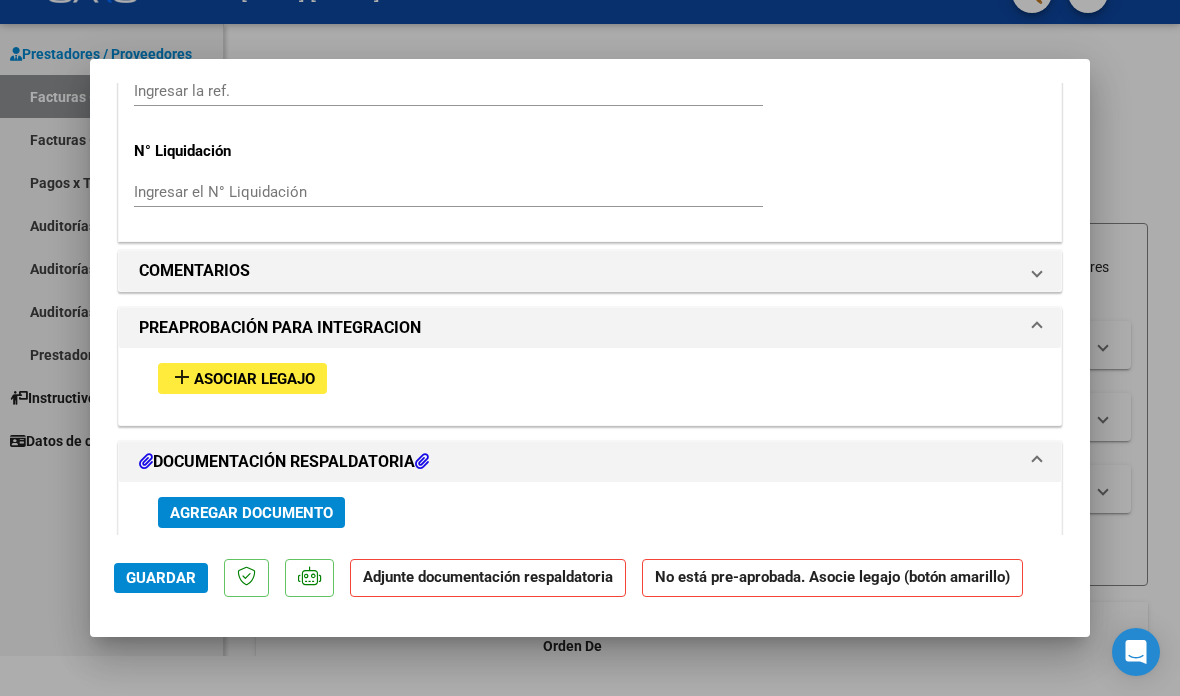 scroll, scrollTop: 1579, scrollLeft: 0, axis: vertical 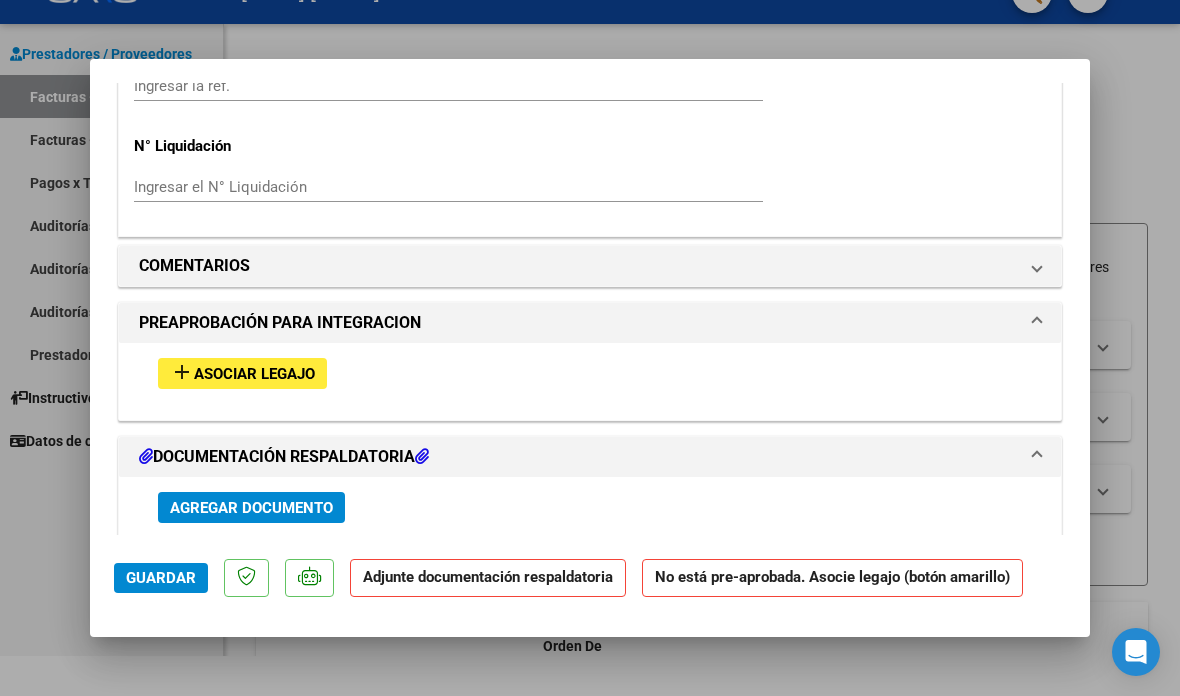 click on "add" at bounding box center [182, 372] 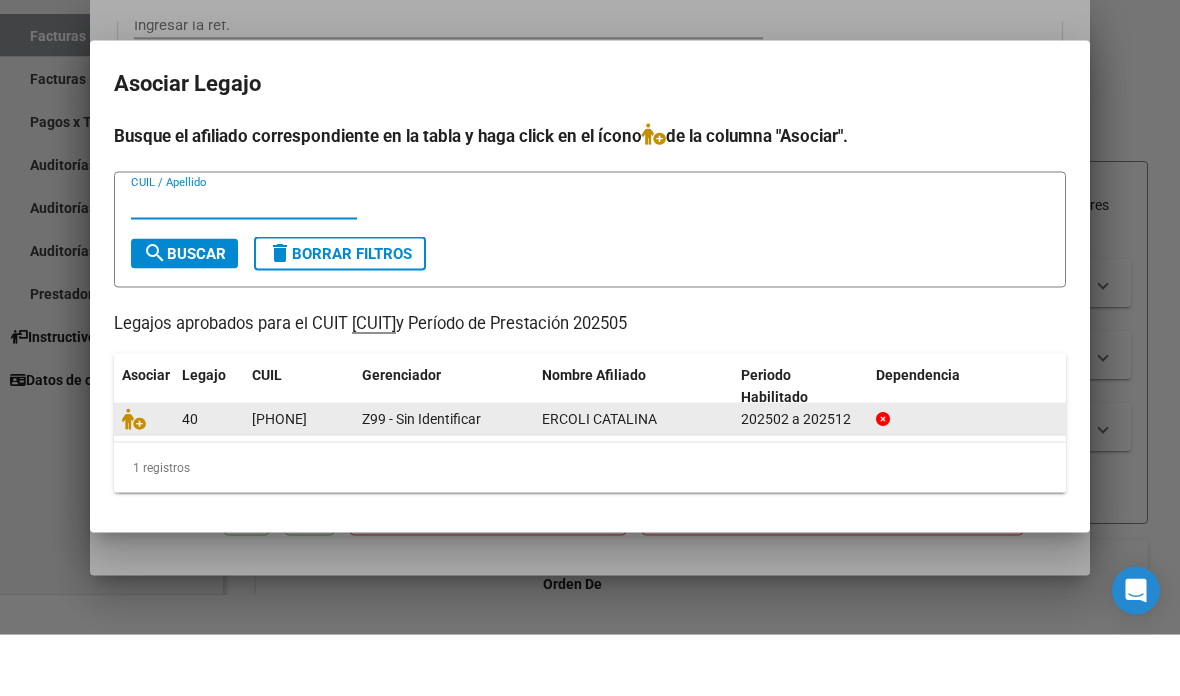 click on "40" 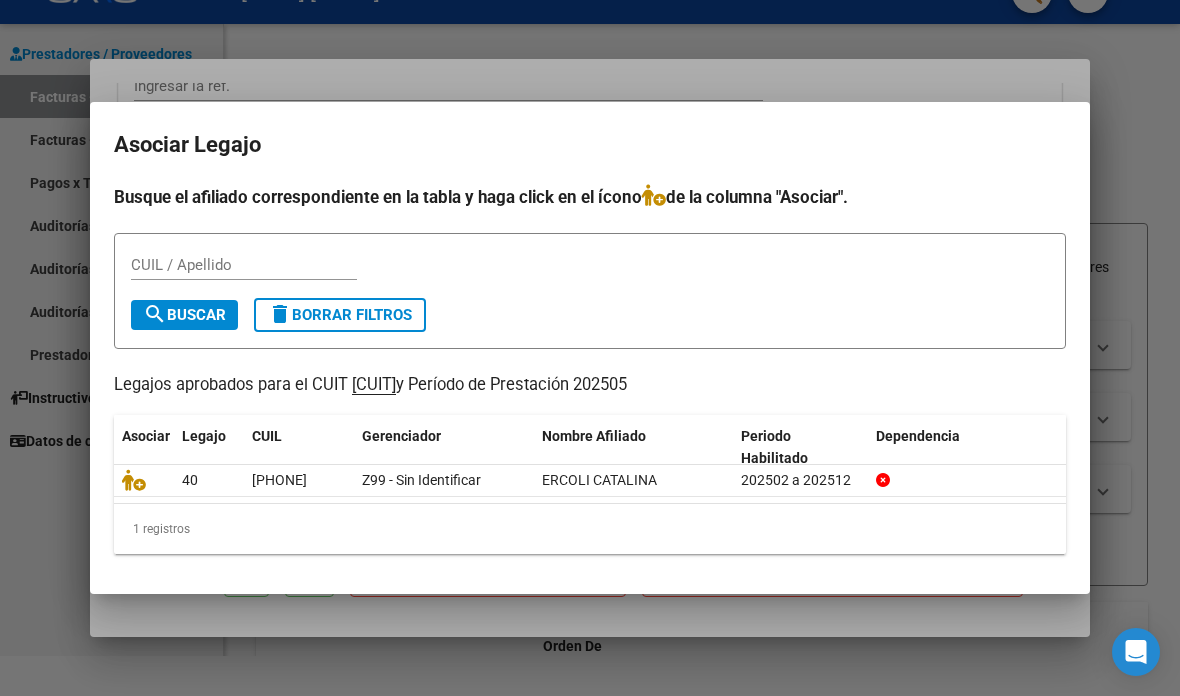click on "CUIL / Apellido search  Buscar  delete  Borrar Filtros" at bounding box center [590, 291] 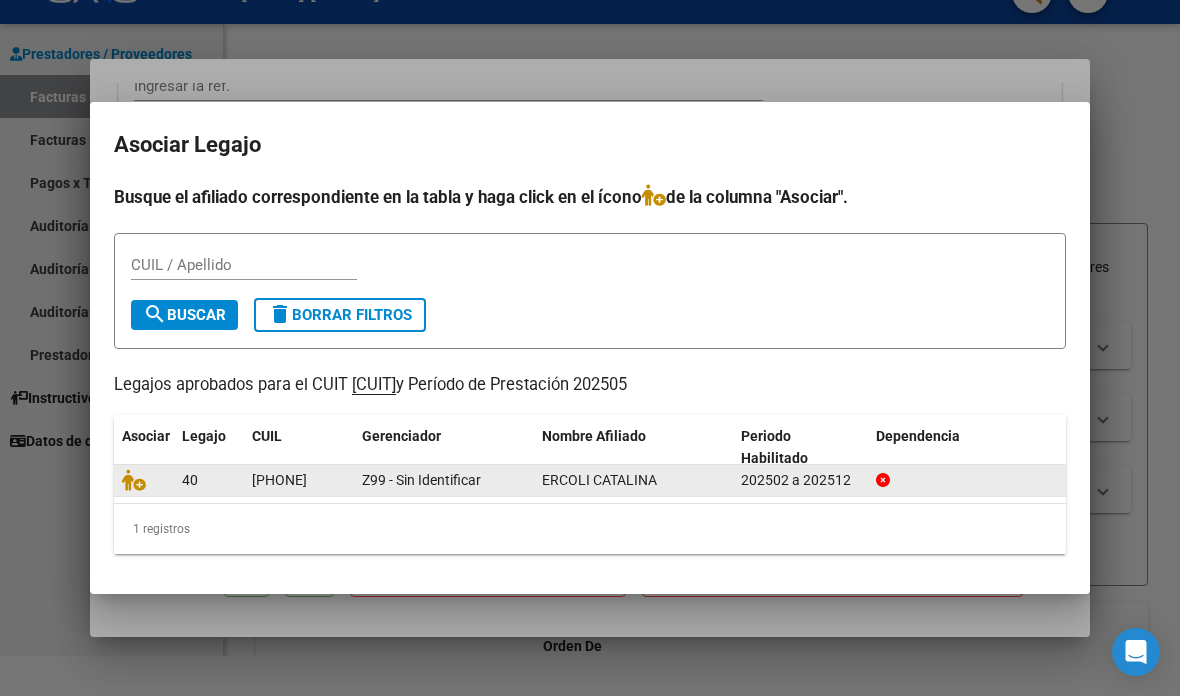 click on "Z99 - Sin Identificar" 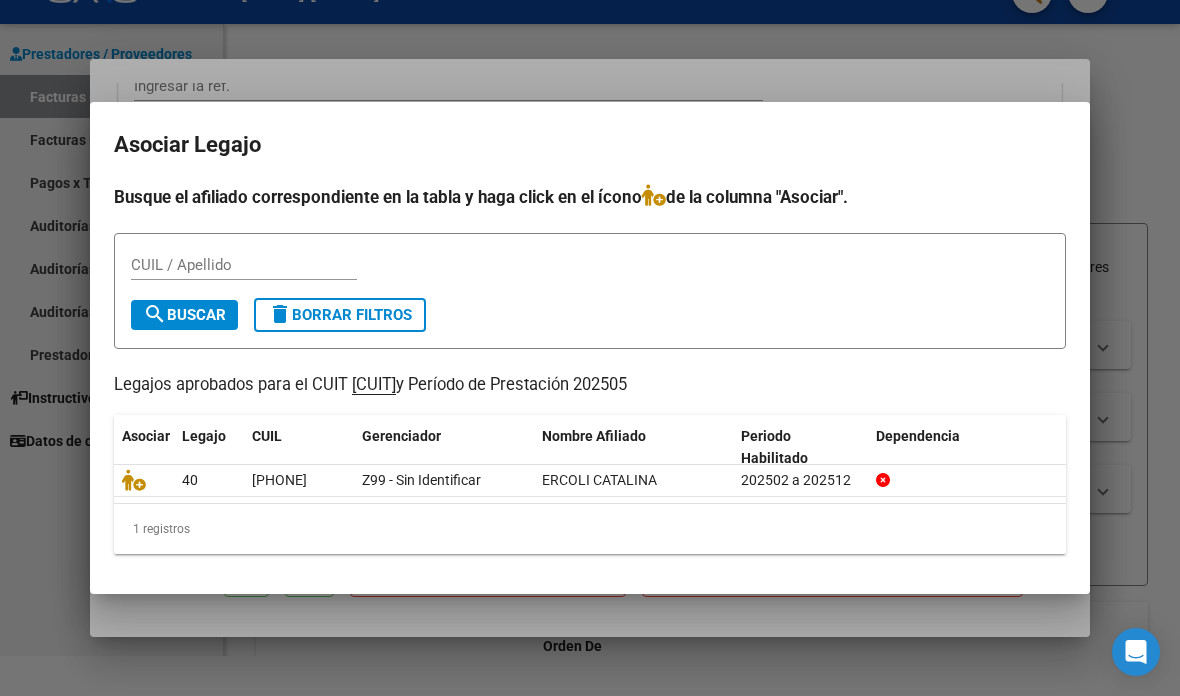click on "CUIL / Apellido" at bounding box center [244, 265] 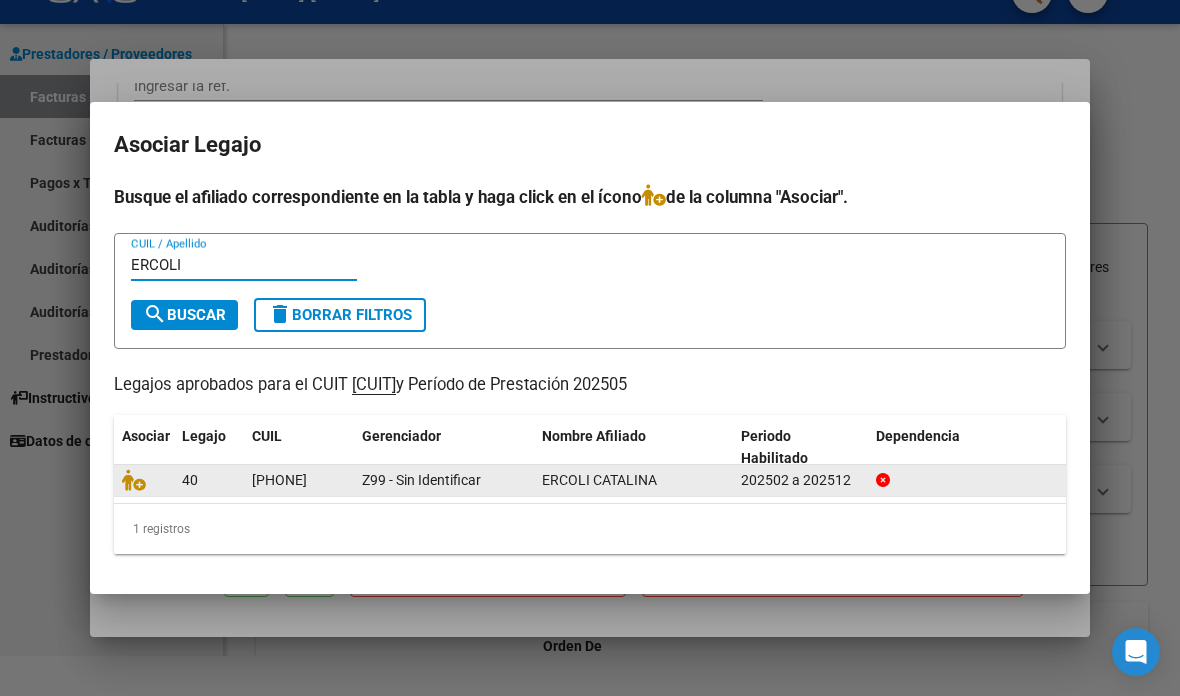 type on "ERCOLI" 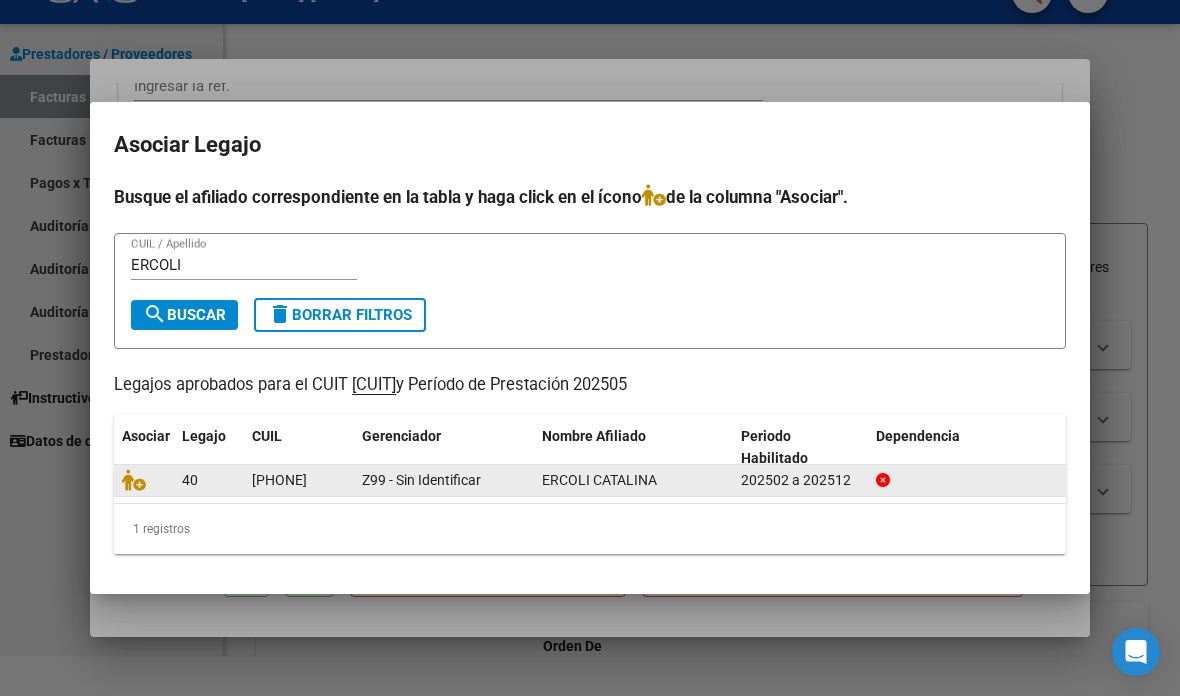 click on "[PHONE]" 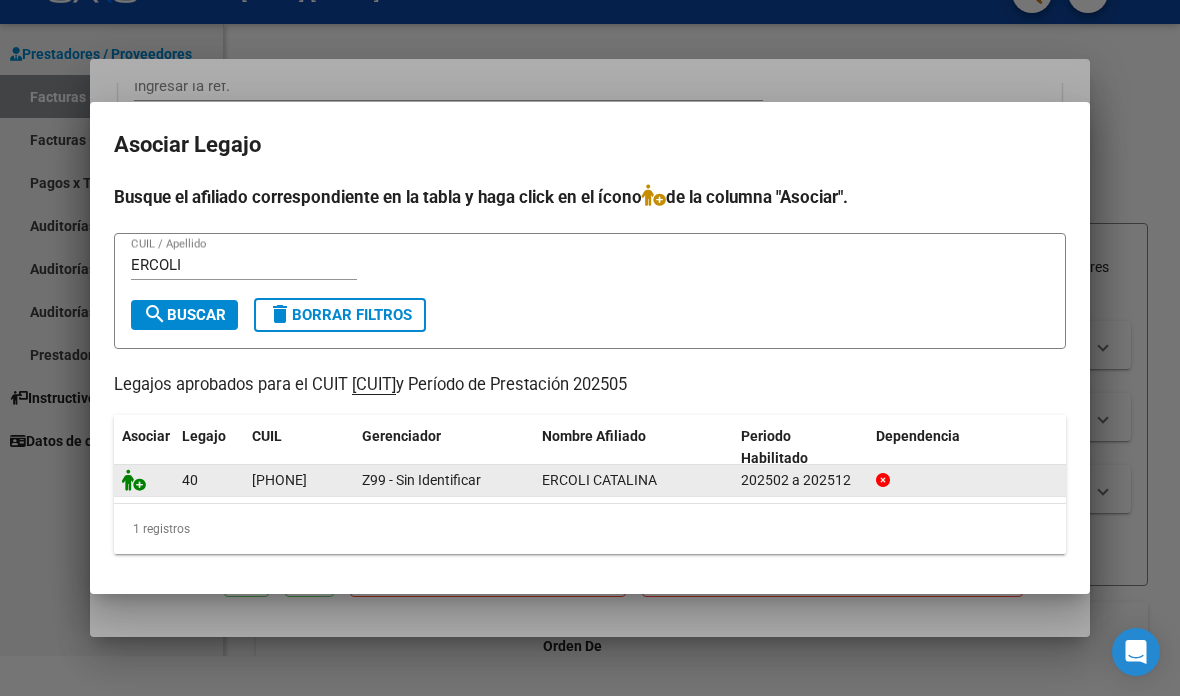 click 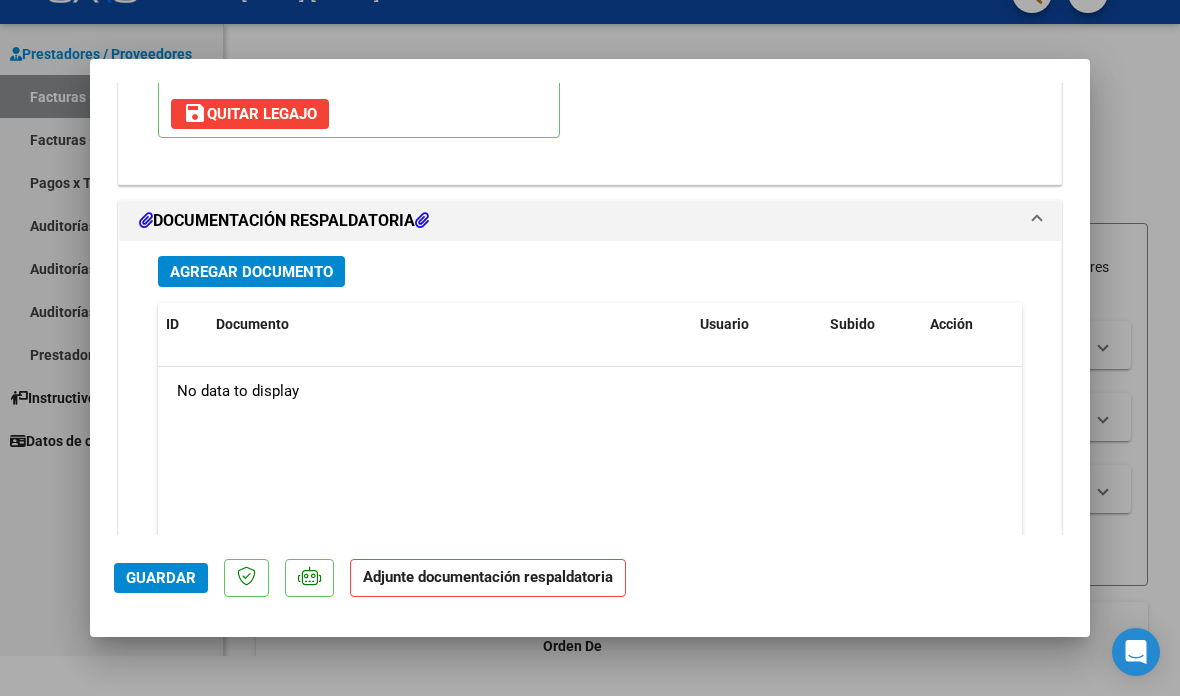 scroll, scrollTop: 2128, scrollLeft: 0, axis: vertical 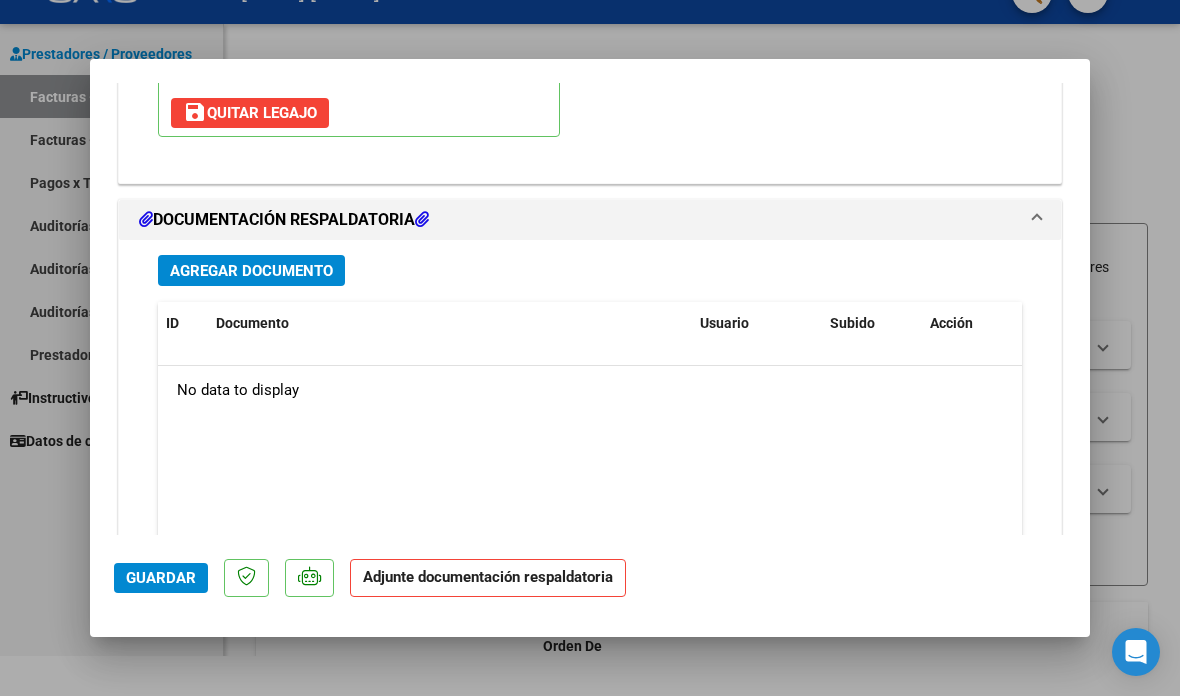 click on "Agregar Documento" at bounding box center (251, 271) 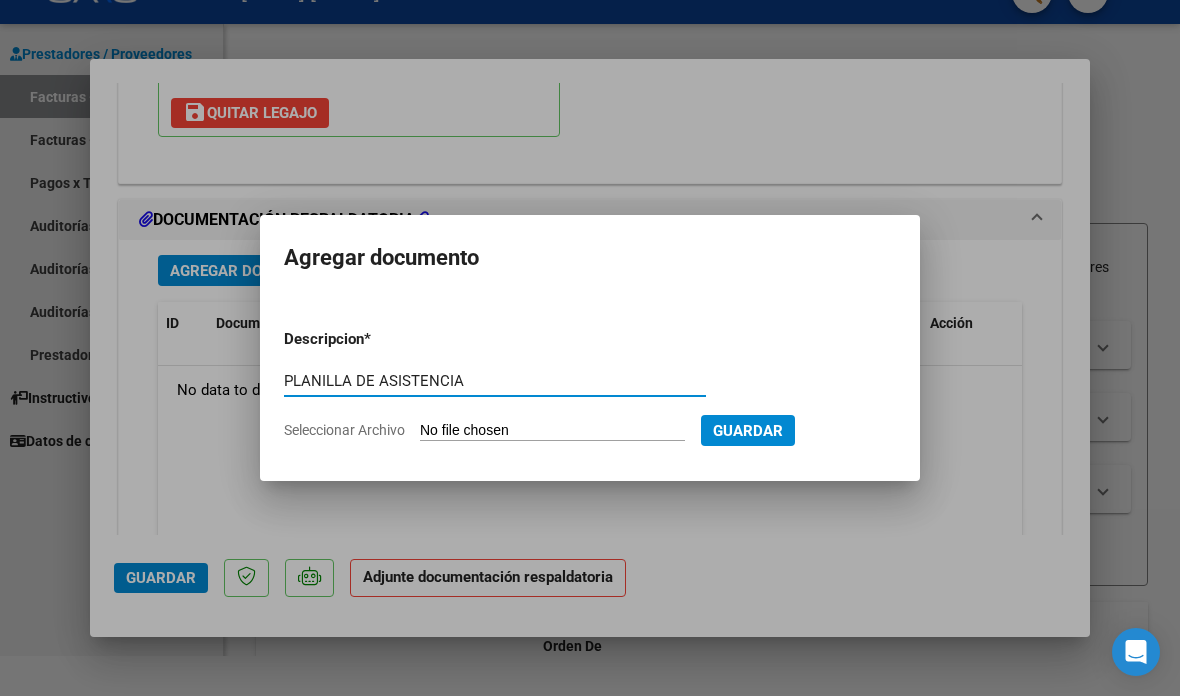 type on "PLANILLA DE ASISTENCIA" 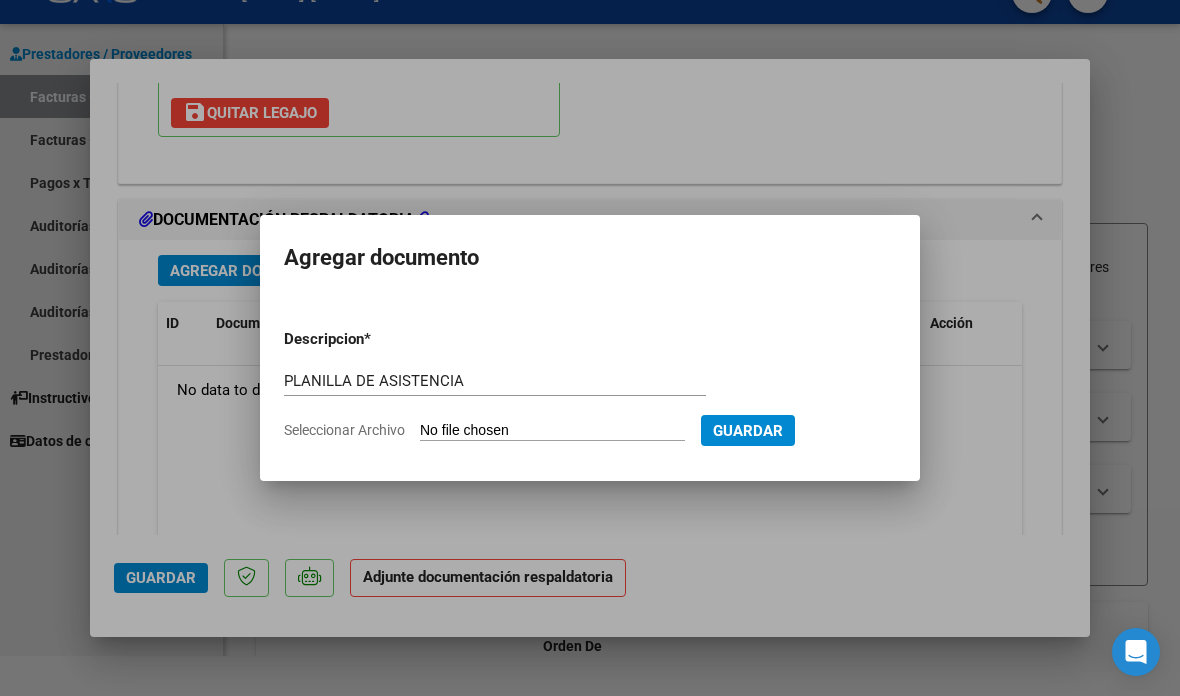 type on "C:\fakepath\asistencia mayo 25 psico.pdf" 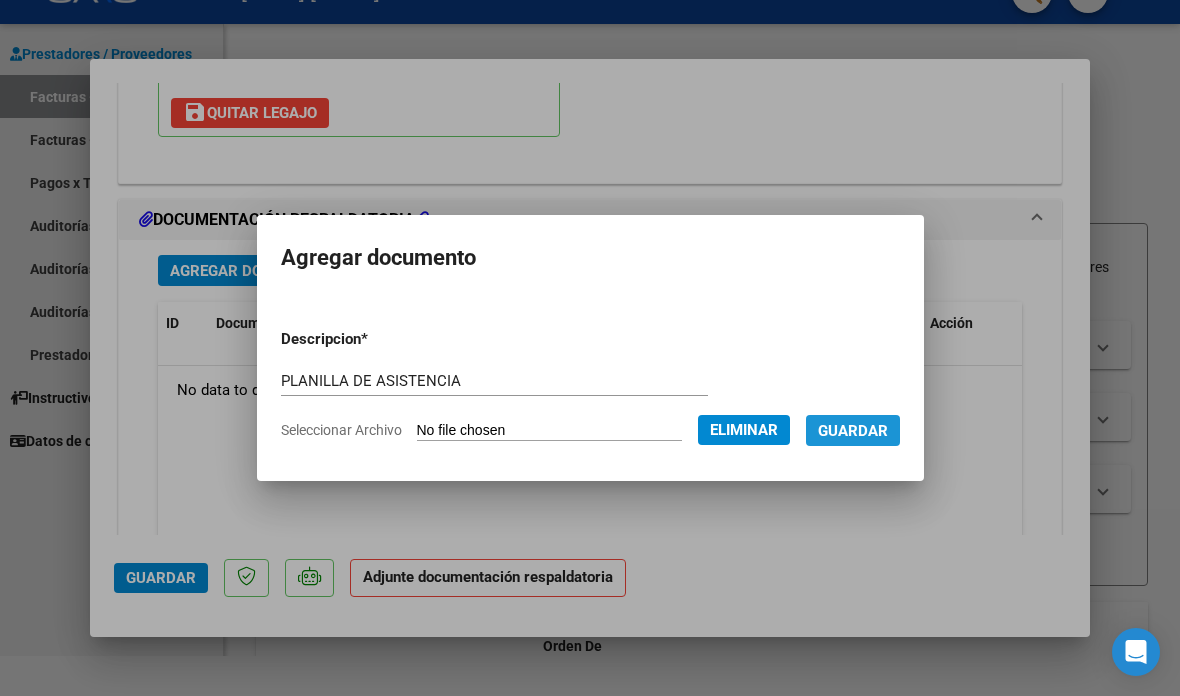 click on "Guardar" at bounding box center [853, 431] 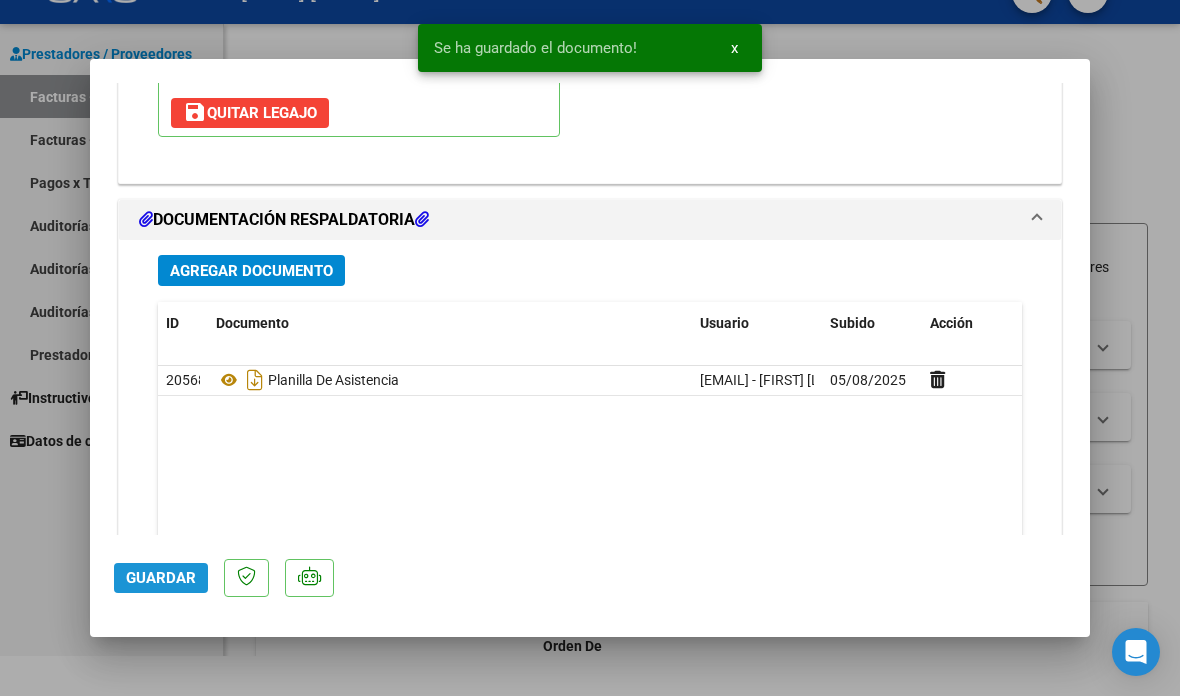 click on "Guardar" 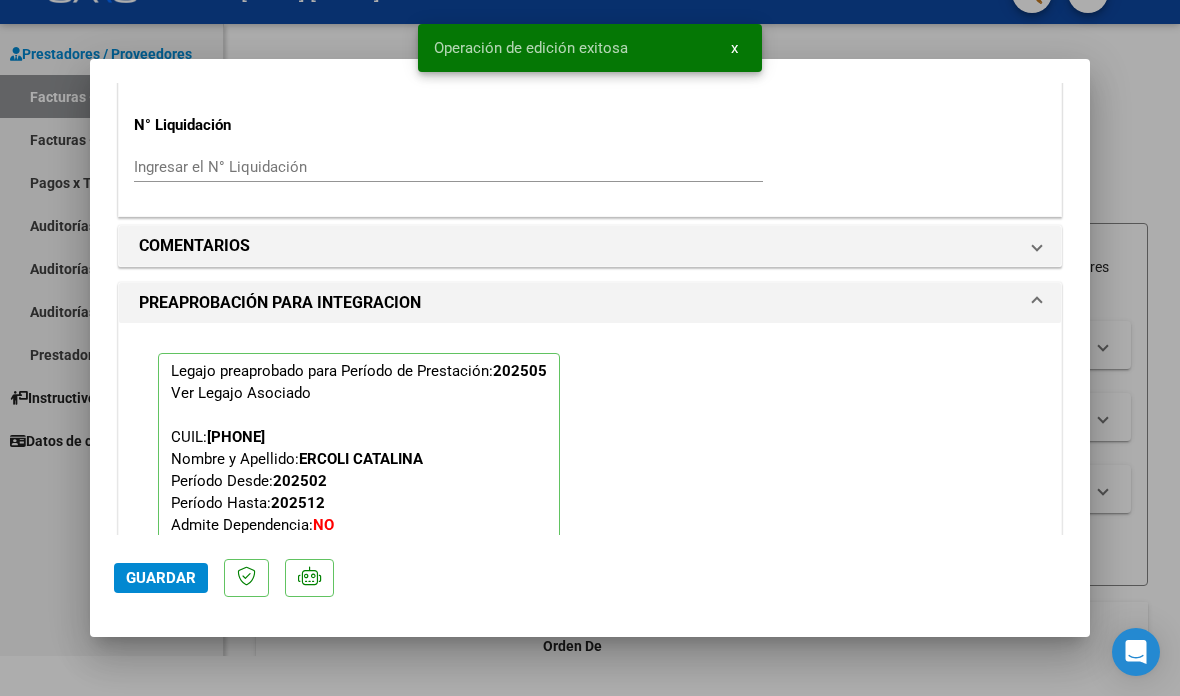scroll, scrollTop: 1652, scrollLeft: 0, axis: vertical 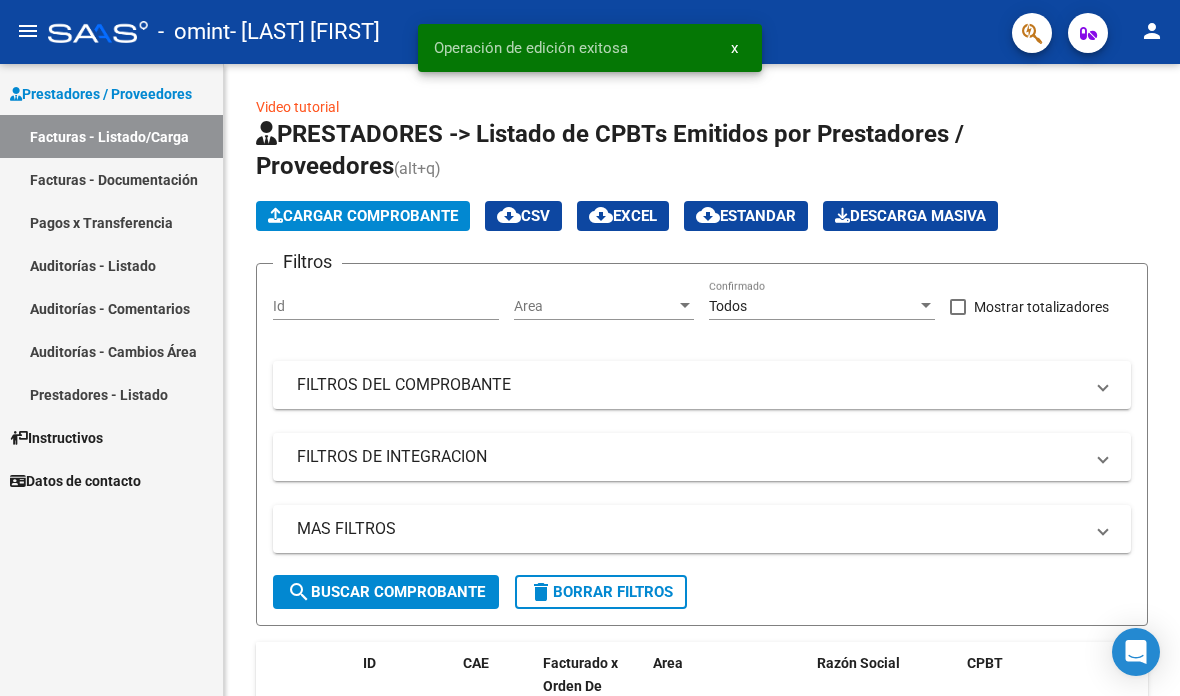 click on "x" at bounding box center [734, 48] 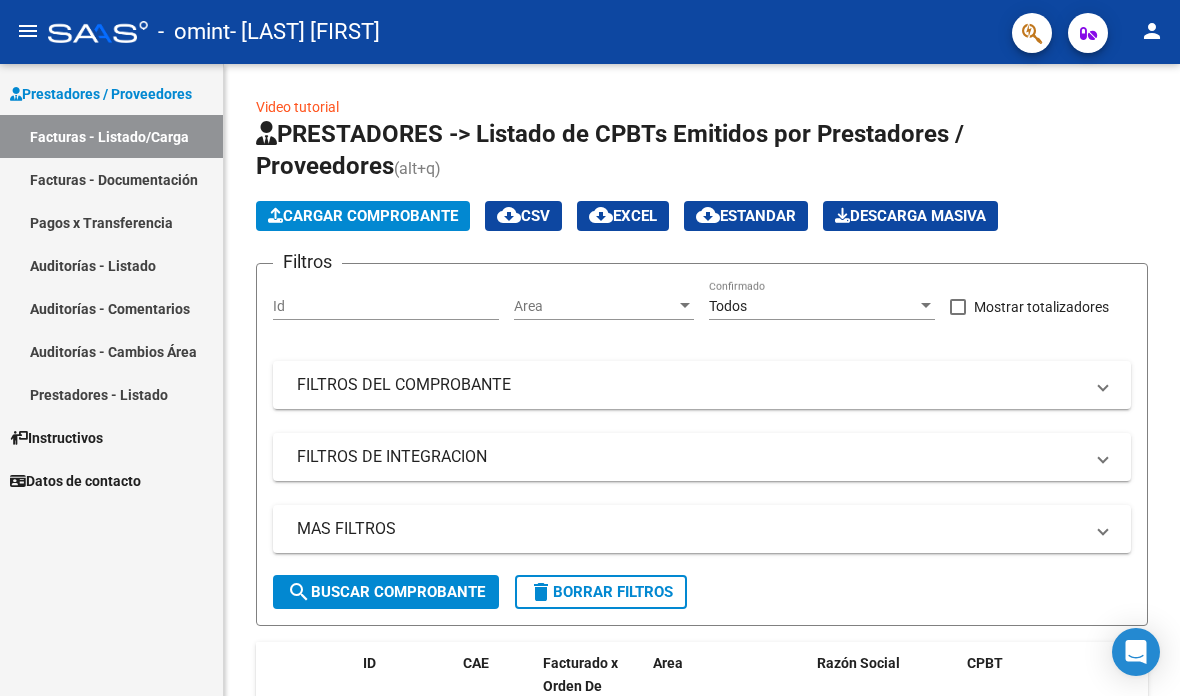 scroll, scrollTop: 0, scrollLeft: 0, axis: both 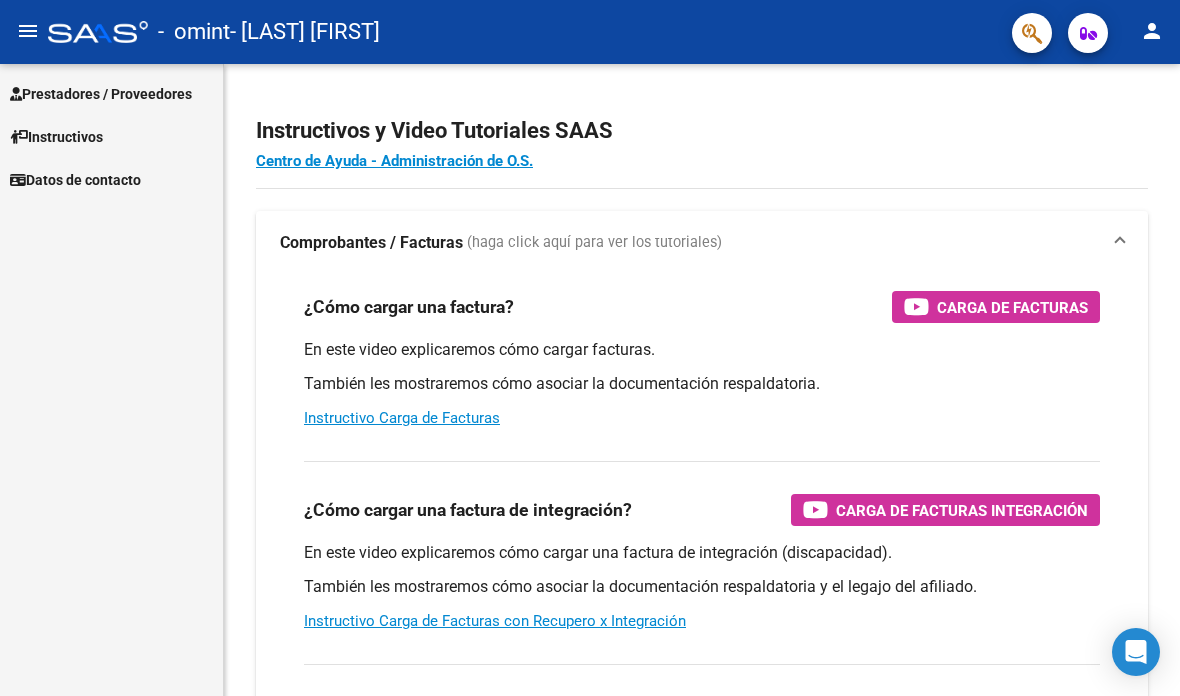 click on "menu" 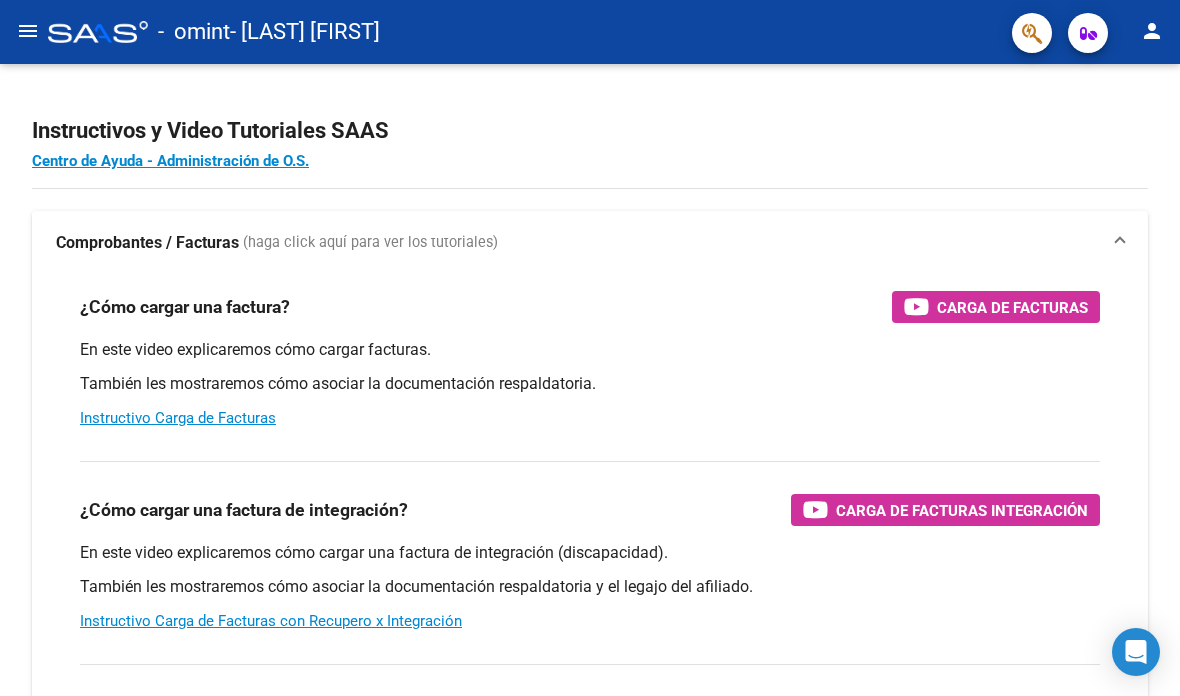 scroll, scrollTop: 165, scrollLeft: 0, axis: vertical 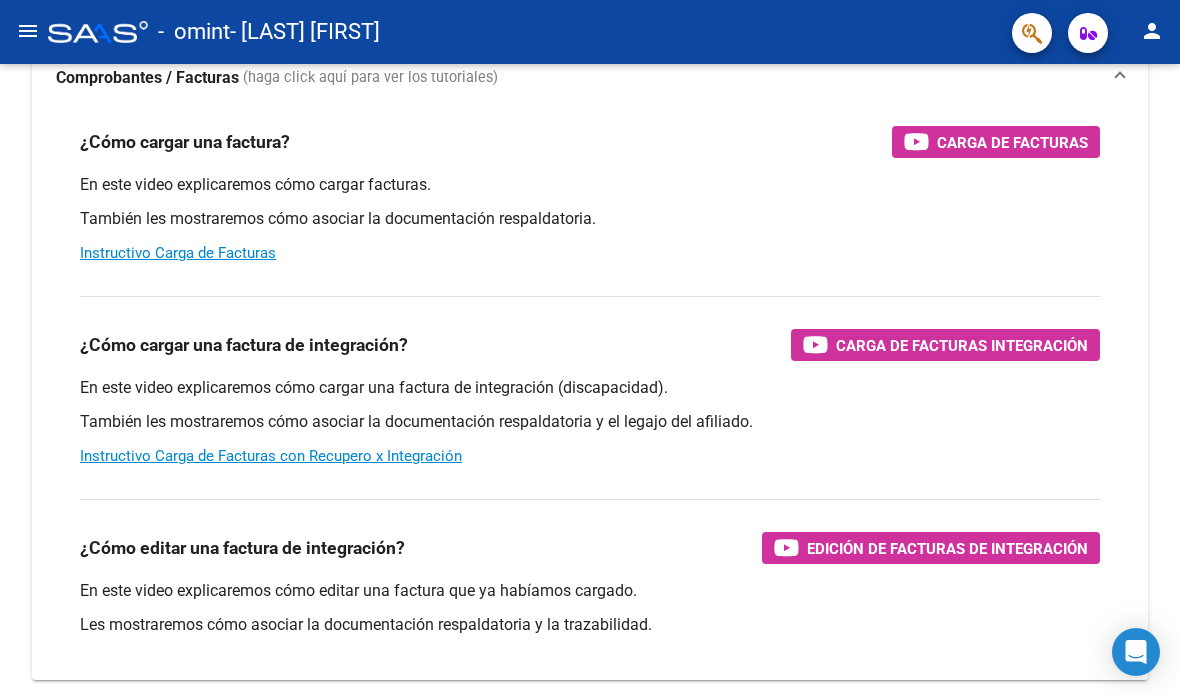 click on "person" 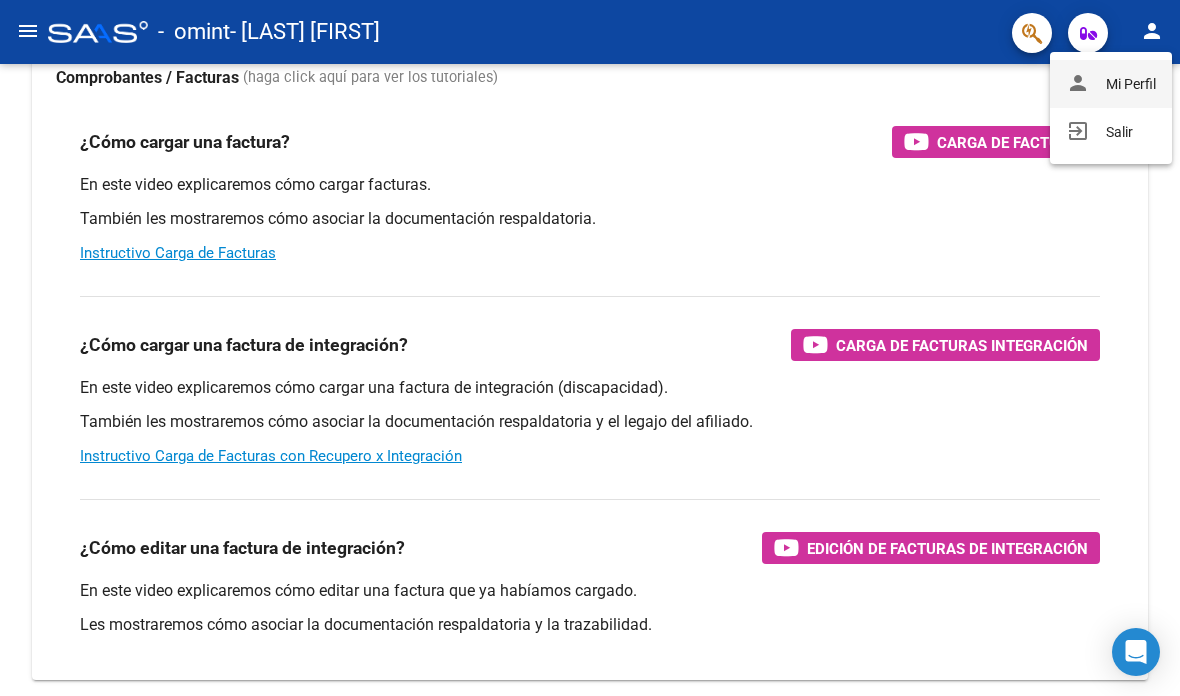 click on "person  Mi Perfil" at bounding box center (1111, 84) 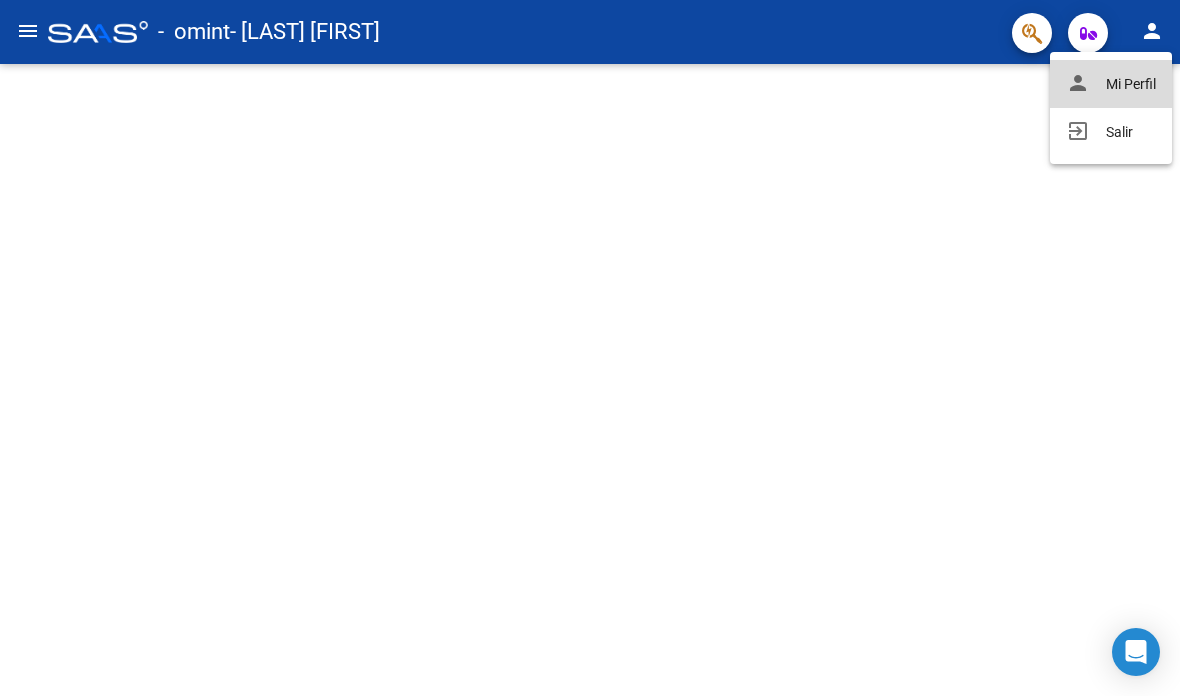 scroll, scrollTop: 0, scrollLeft: 0, axis: both 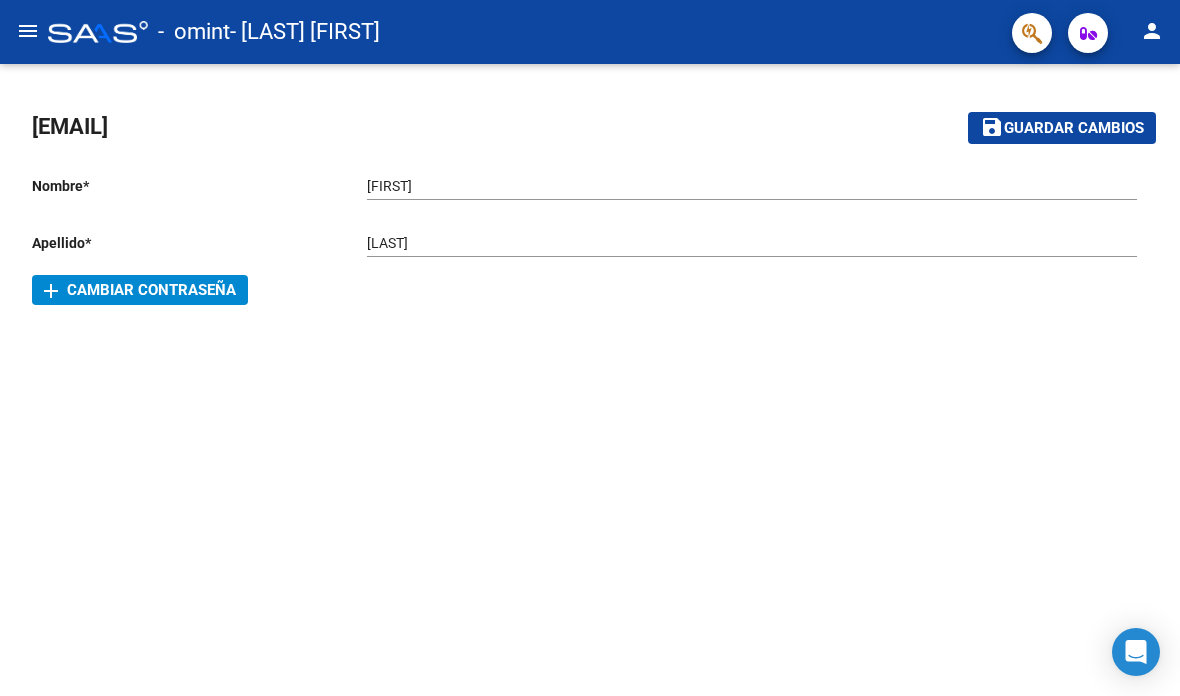 click on "menu" 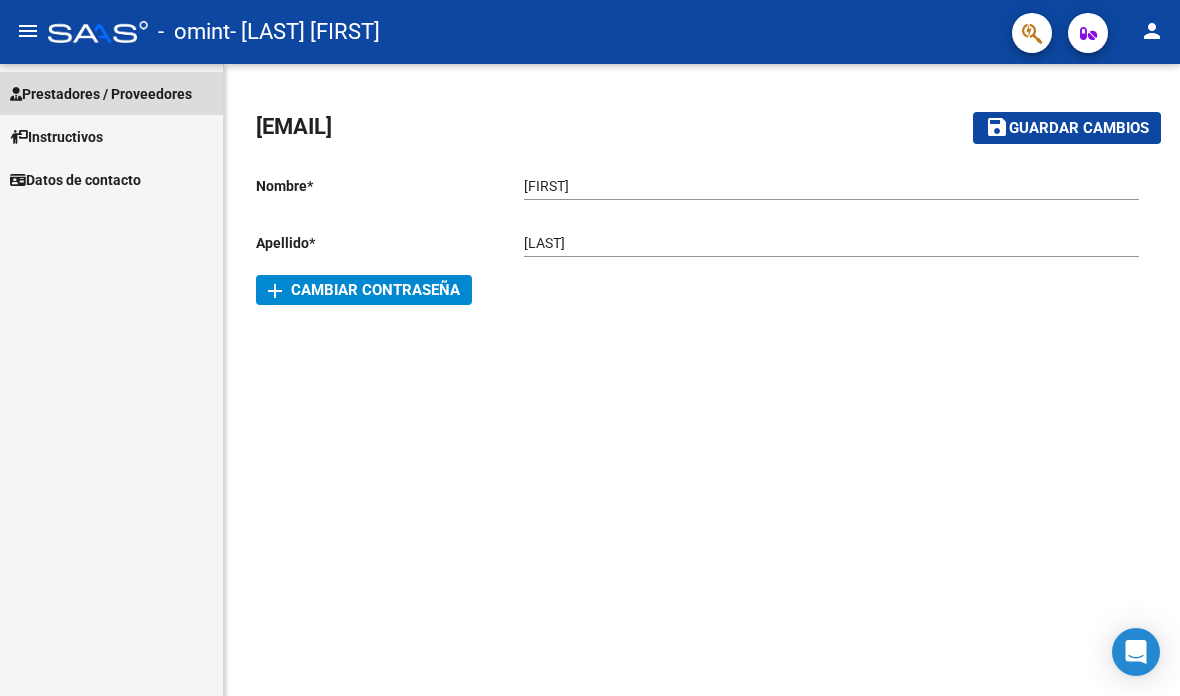 click on "Prestadores / Proveedores" at bounding box center (111, 93) 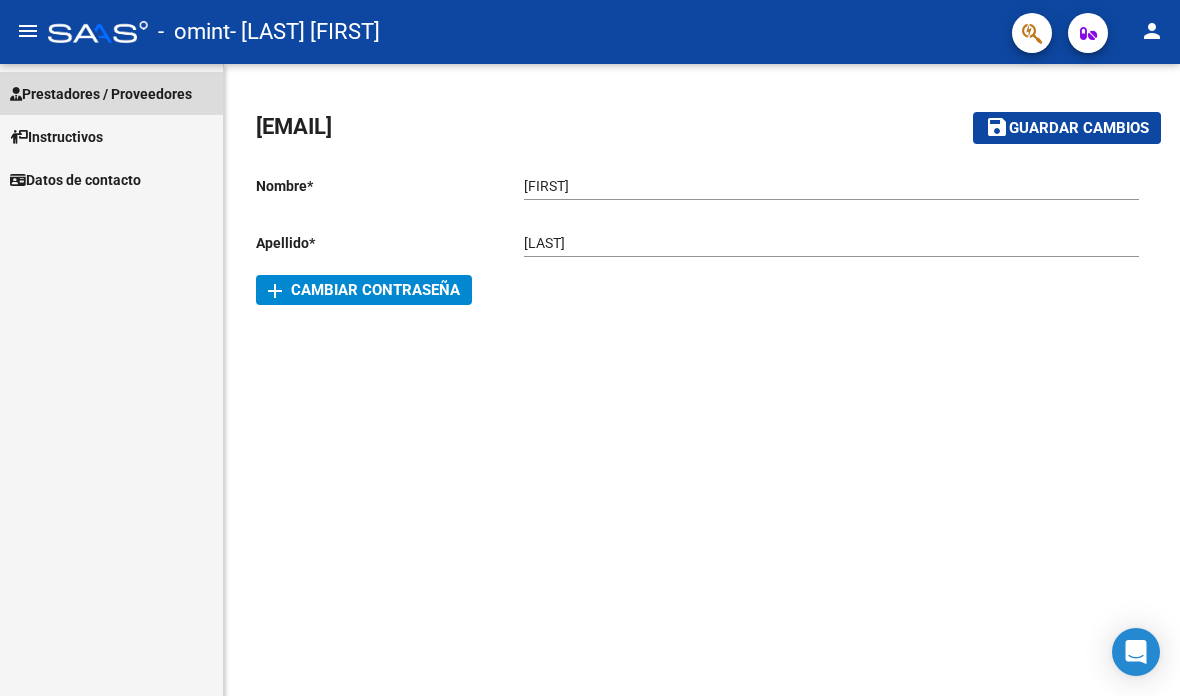 click on "Prestadores / Proveedores" at bounding box center [101, 94] 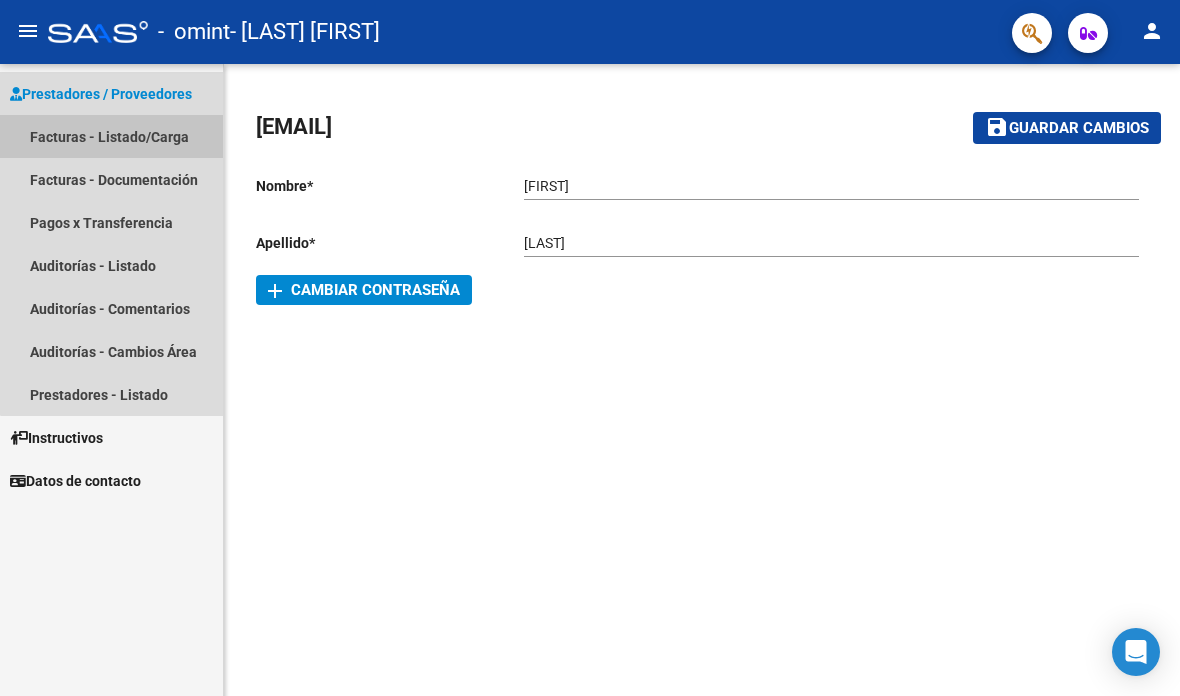 click on "Facturas - Listado/Carga" at bounding box center [111, 136] 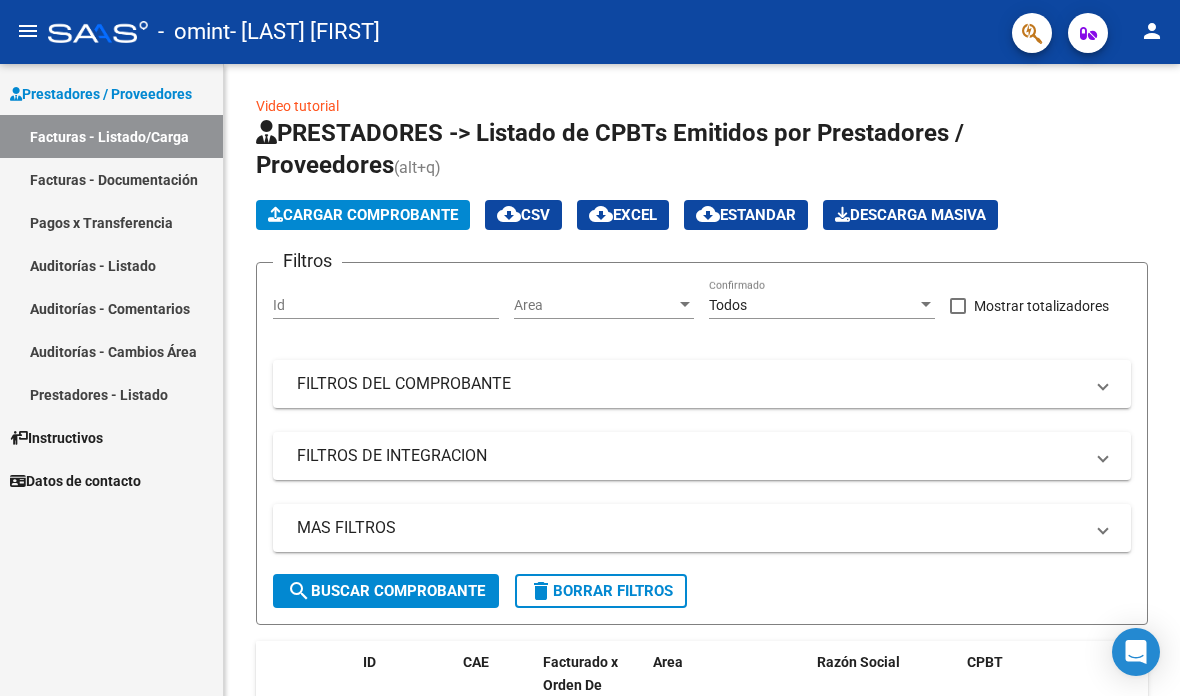 scroll, scrollTop: 0, scrollLeft: 0, axis: both 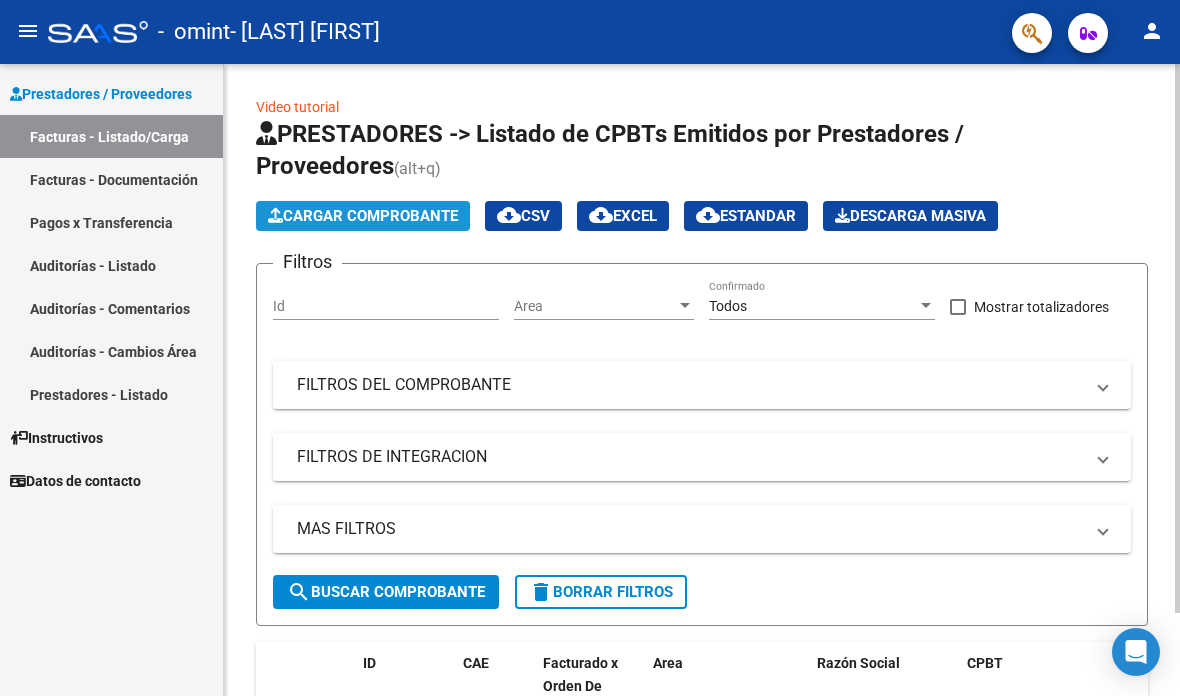 click on "Cargar Comprobante" 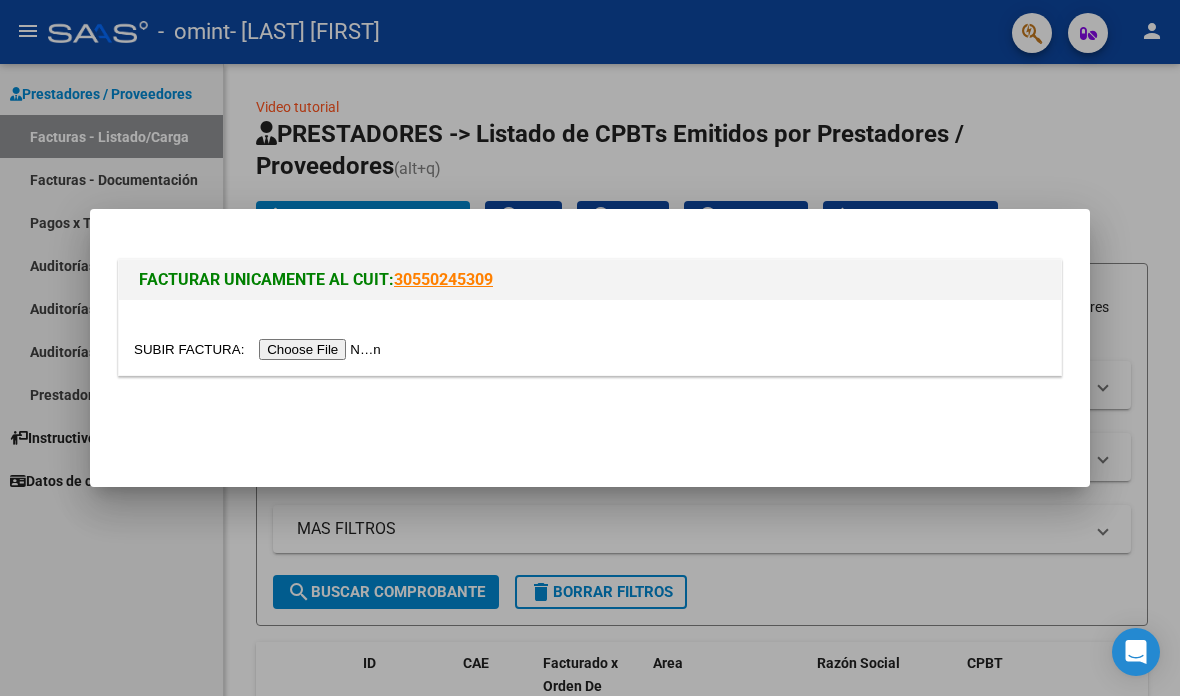 click at bounding box center [260, 349] 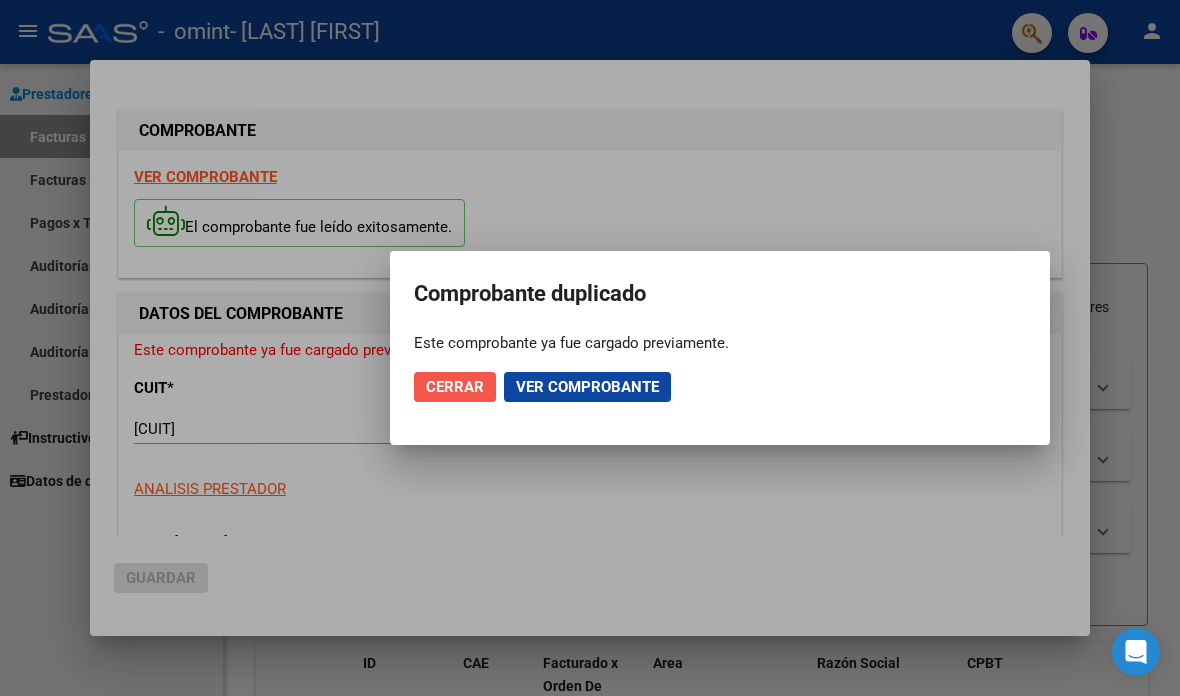 click on "Cerrar" 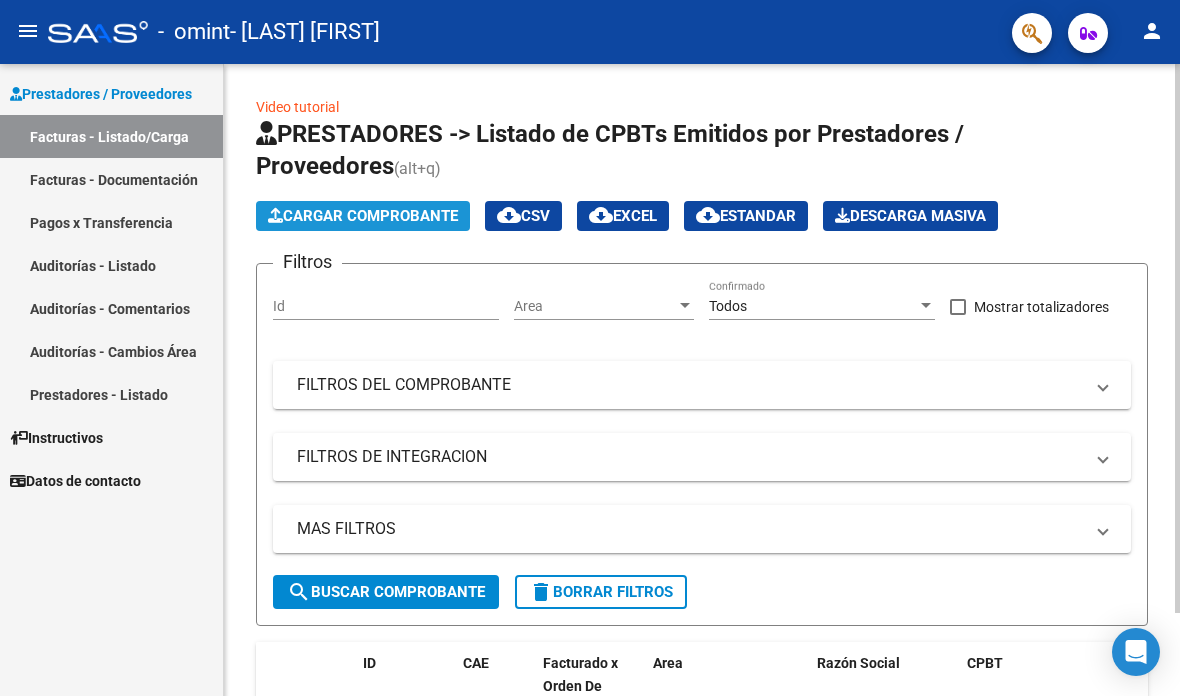 click on "Cargar Comprobante" 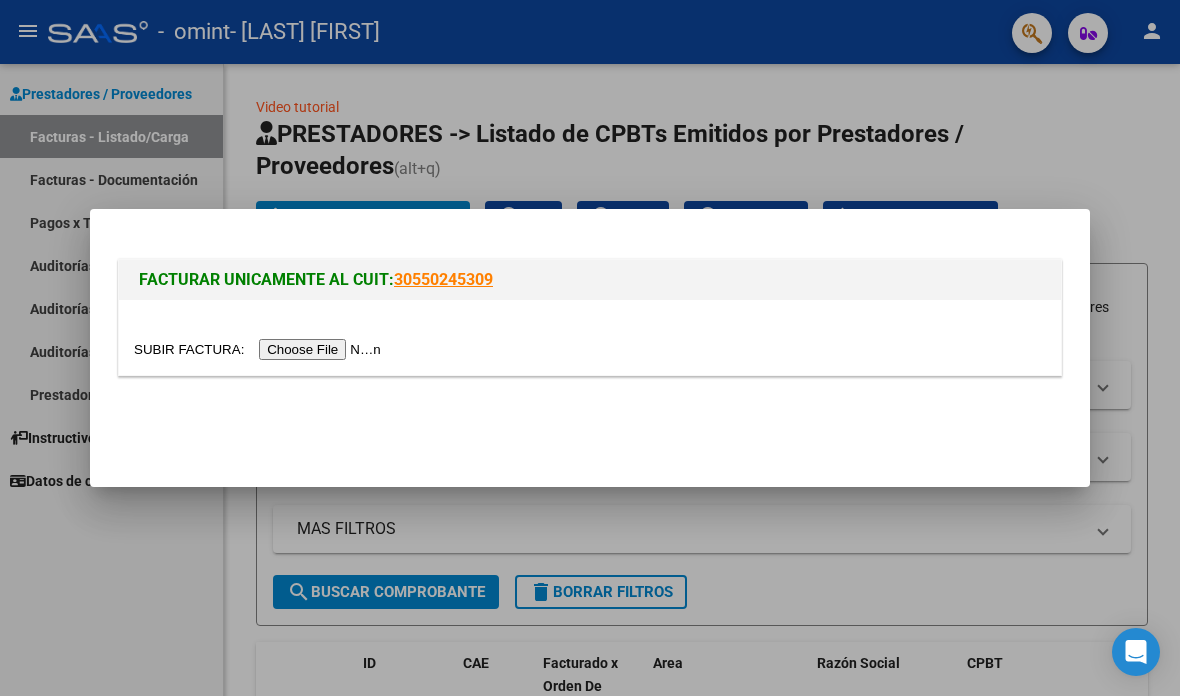 click at bounding box center (260, 349) 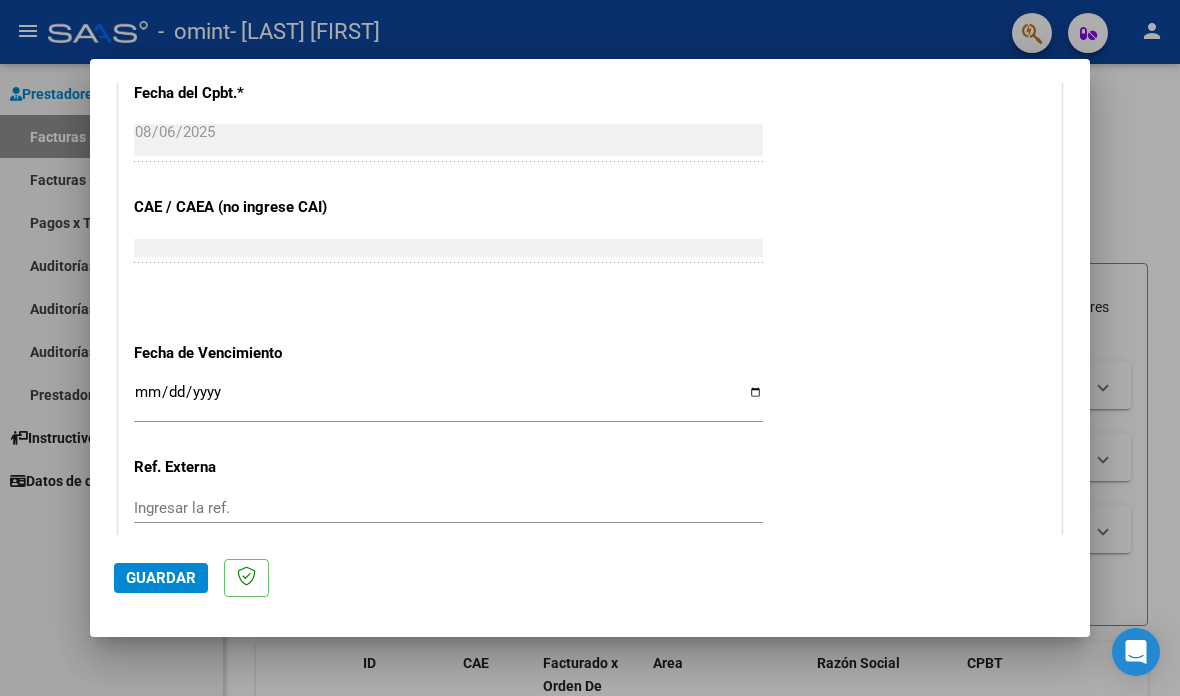 scroll, scrollTop: 1145, scrollLeft: 0, axis: vertical 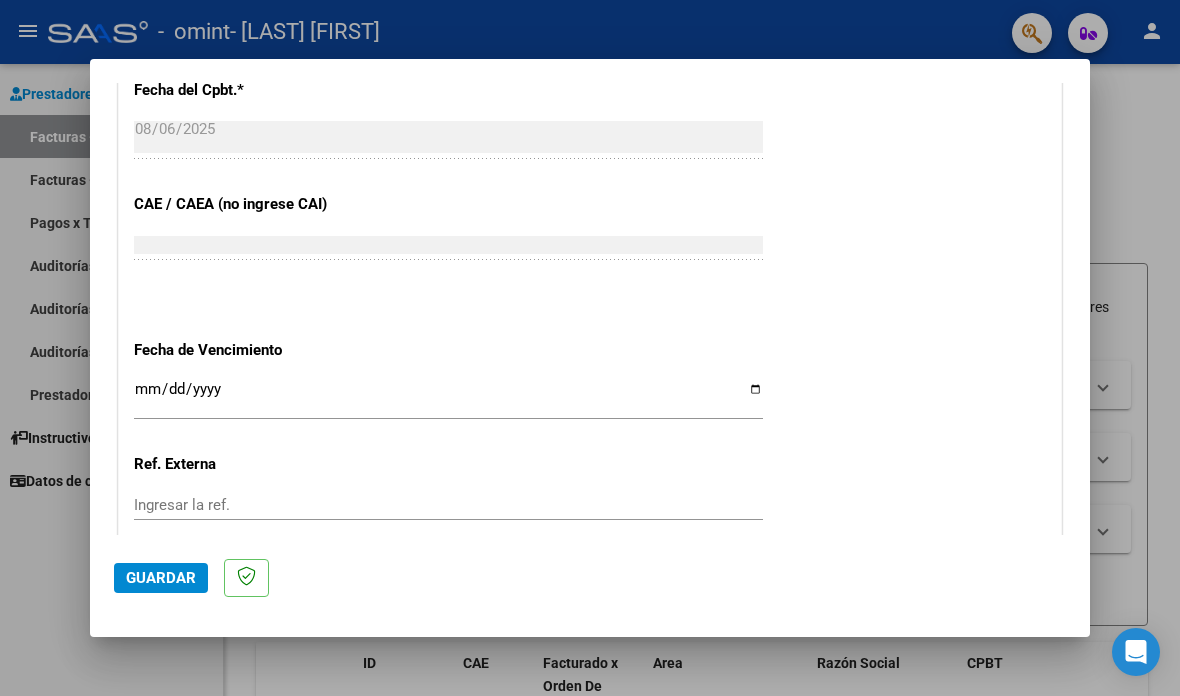 click on "Ingresar la fecha" at bounding box center [448, 397] 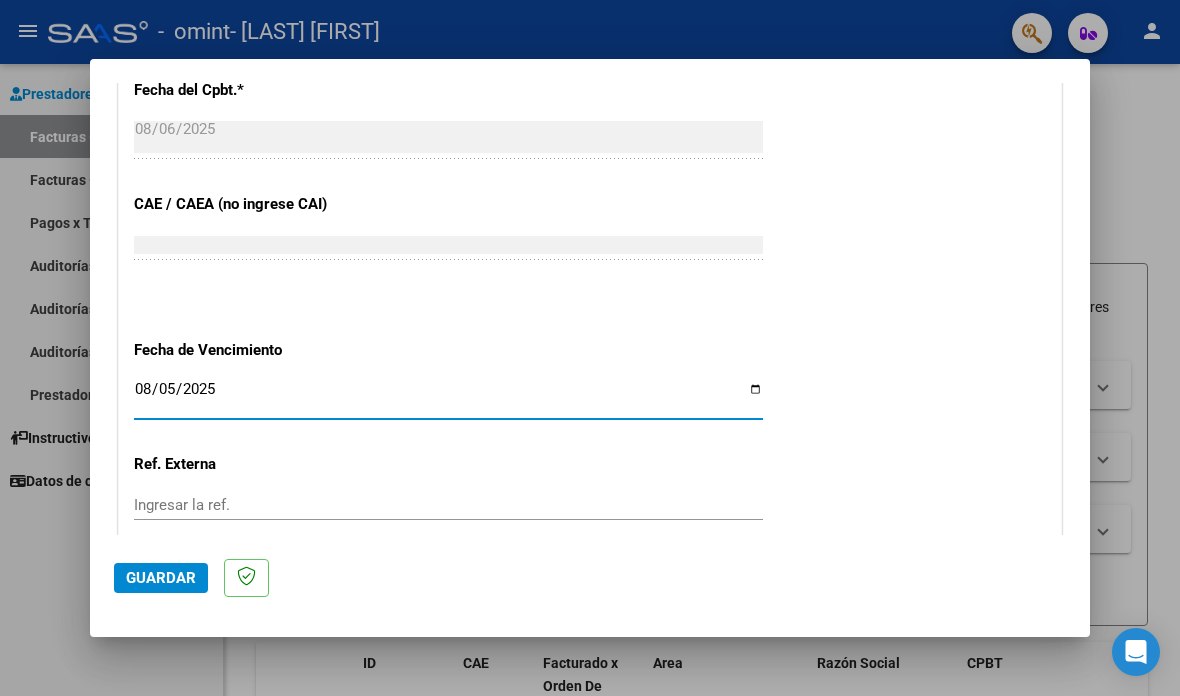 type on "2025-08-15" 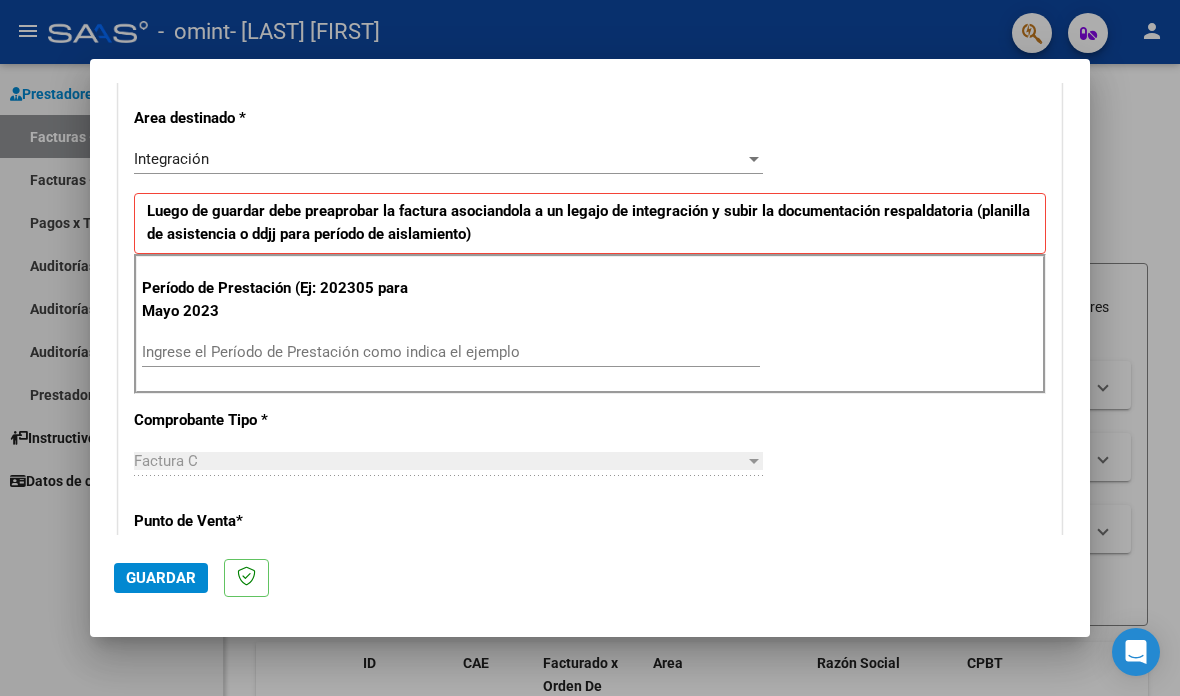 scroll, scrollTop: 408, scrollLeft: 0, axis: vertical 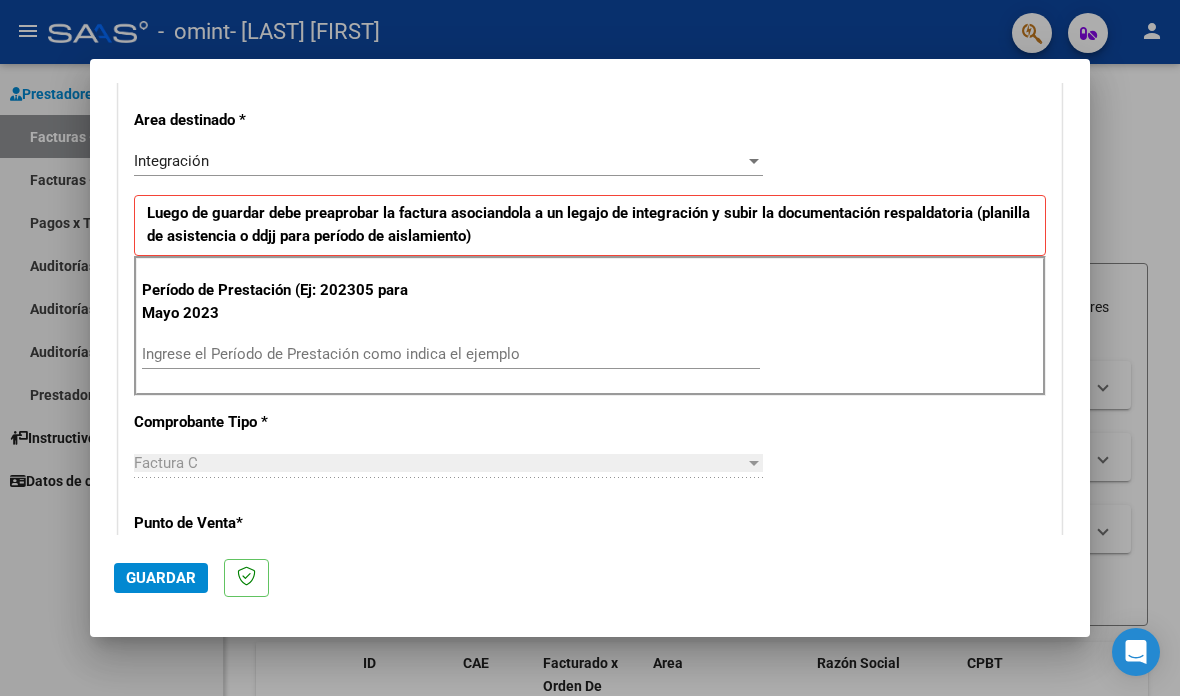 click on "Ingrese el Período de Prestación como indica el ejemplo" at bounding box center (451, 354) 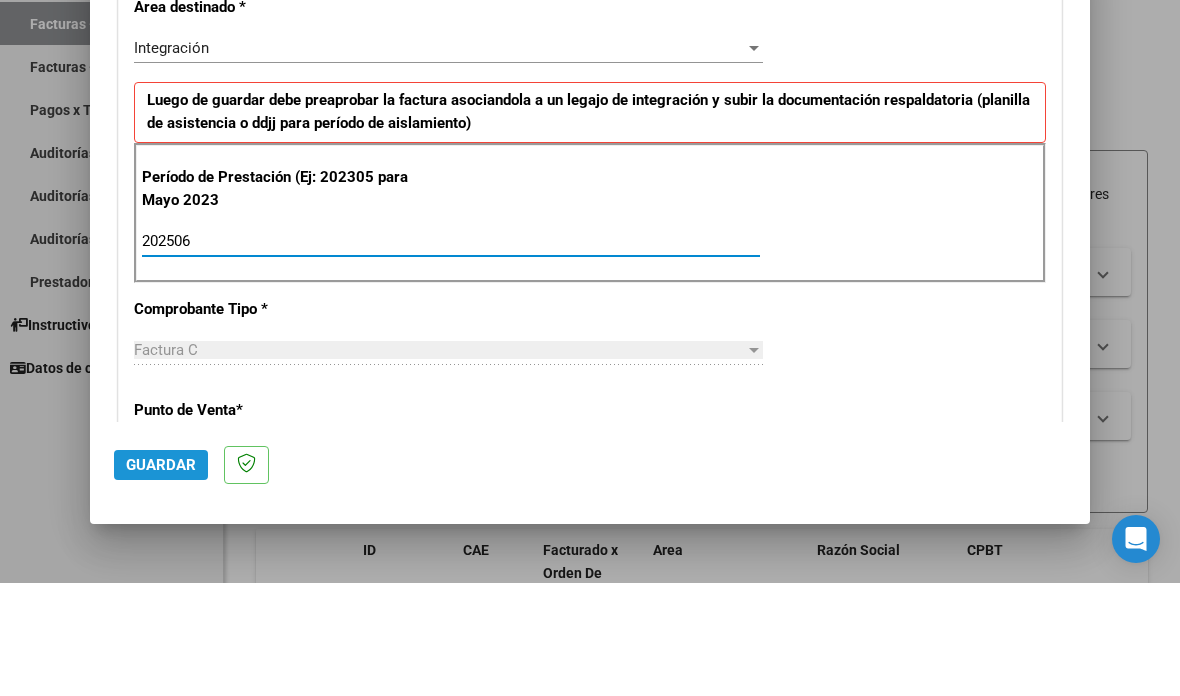 type on "202506" 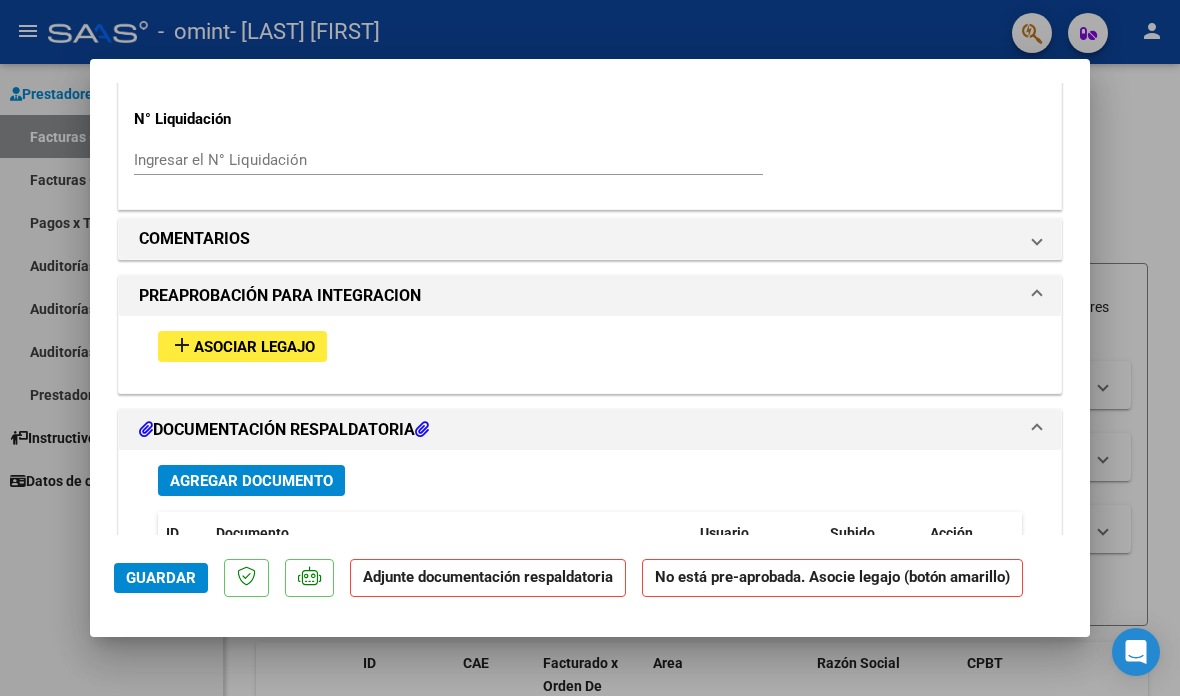 scroll, scrollTop: 1607, scrollLeft: 0, axis: vertical 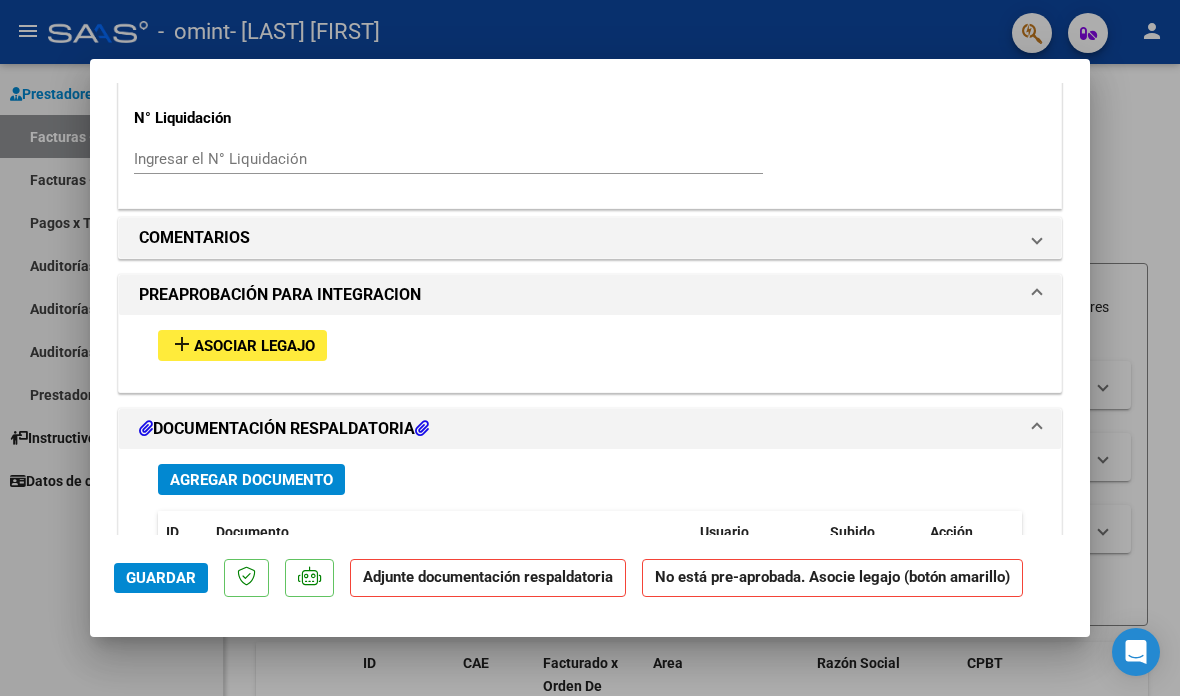 click on "Asociar Legajo" at bounding box center (254, 346) 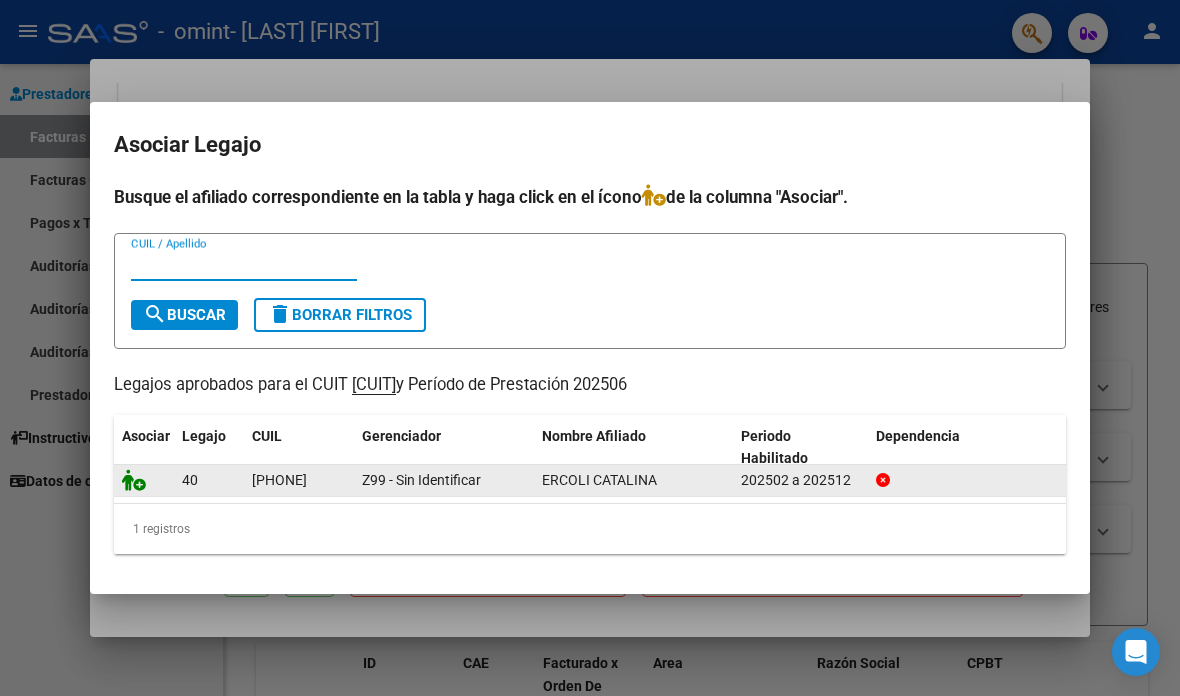 click 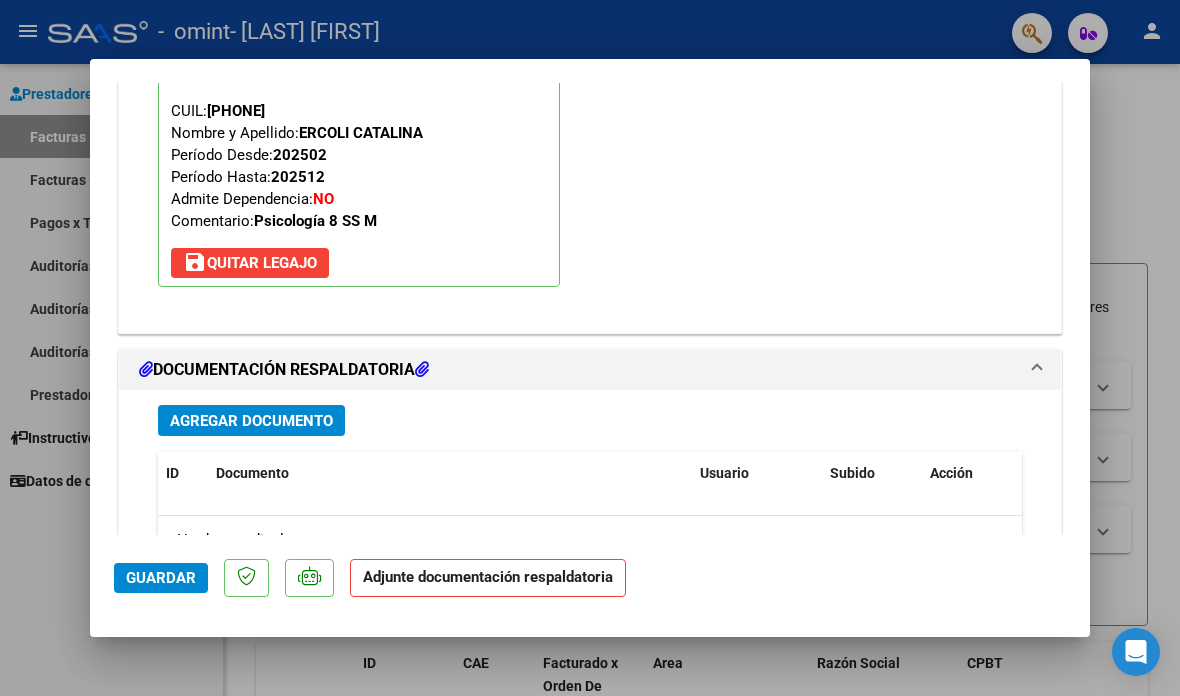 scroll, scrollTop: 1999, scrollLeft: 0, axis: vertical 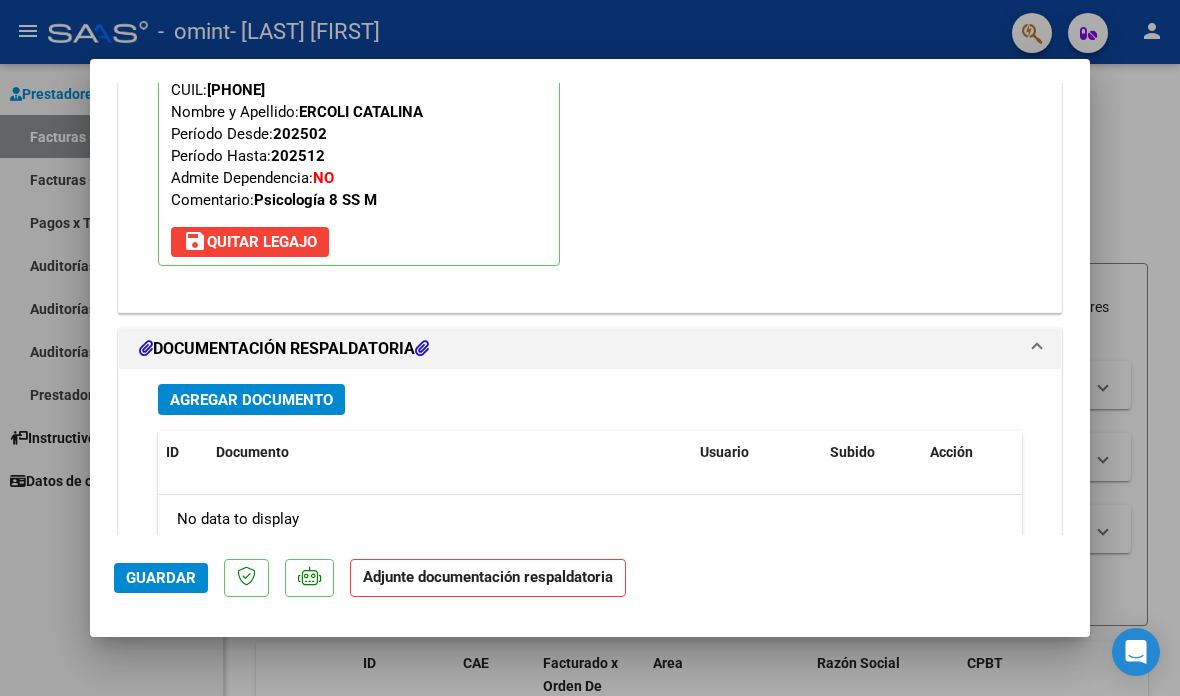 click on "Agregar Documento" at bounding box center [251, 400] 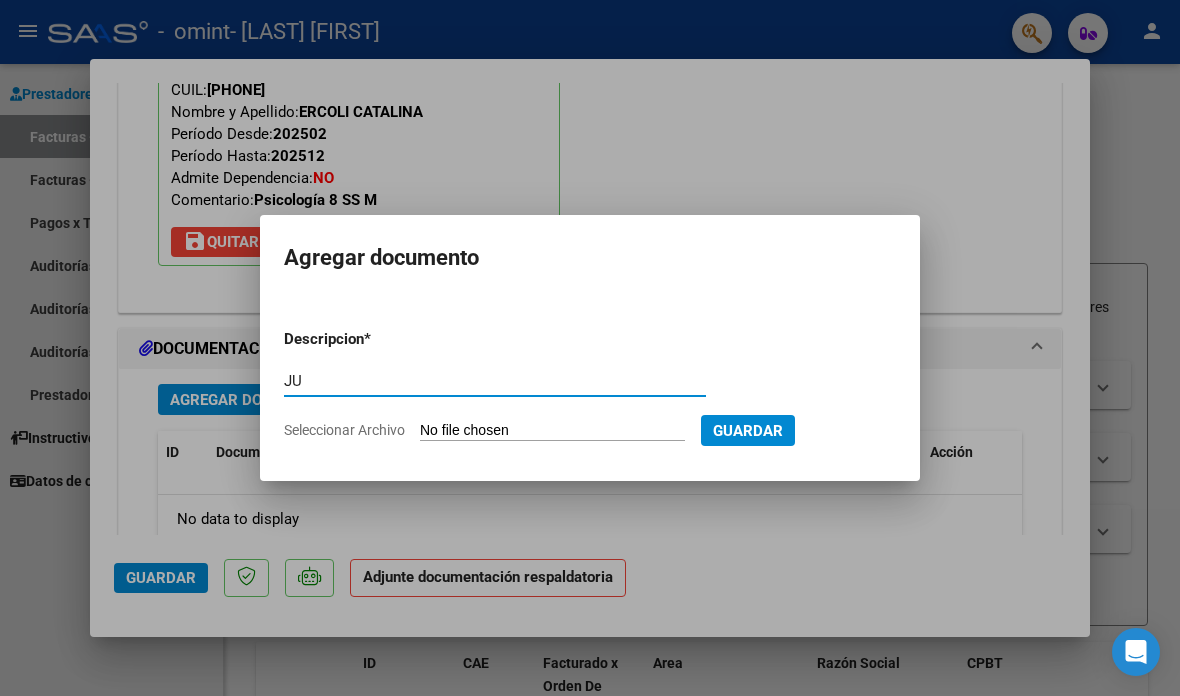 type on "J" 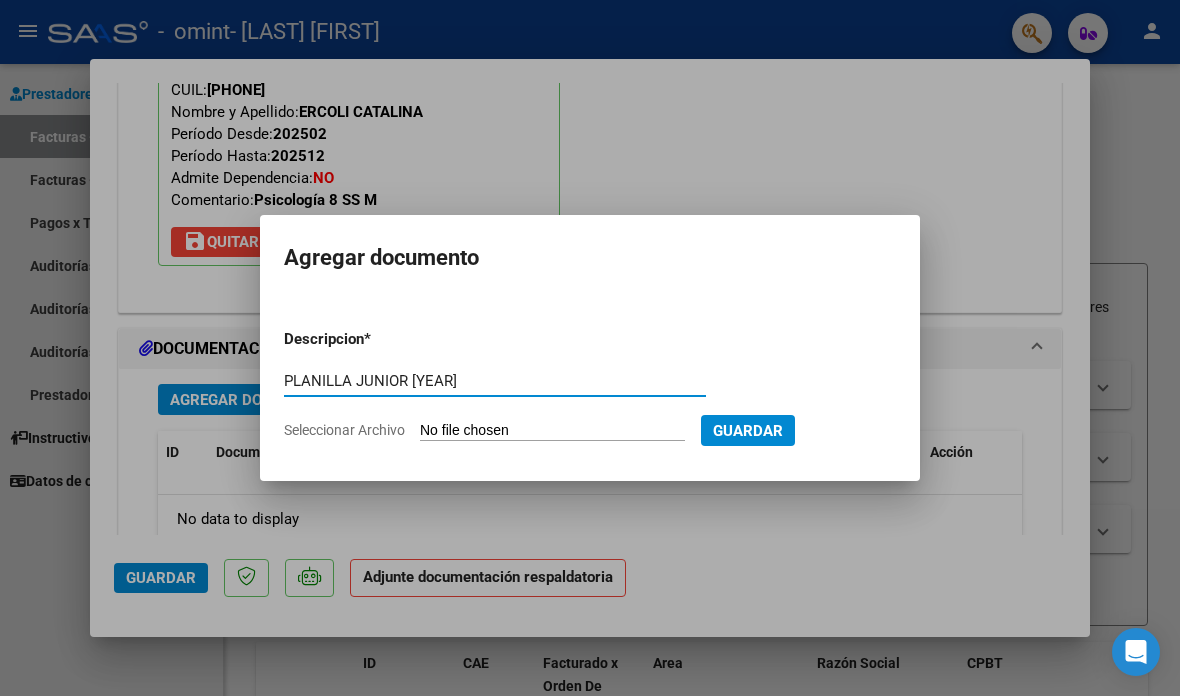 type on "PLANILLA JUNIOR [YEAR]" 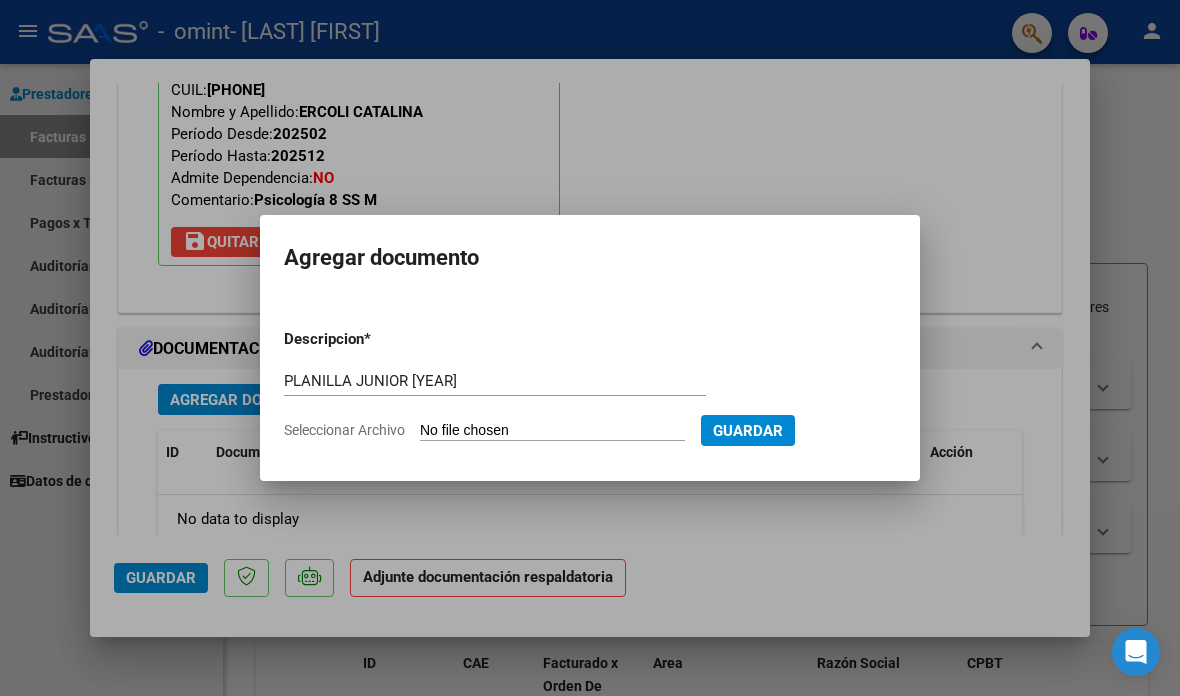 type on "C:\fakepath\asistencia junio 25 psico.pdf" 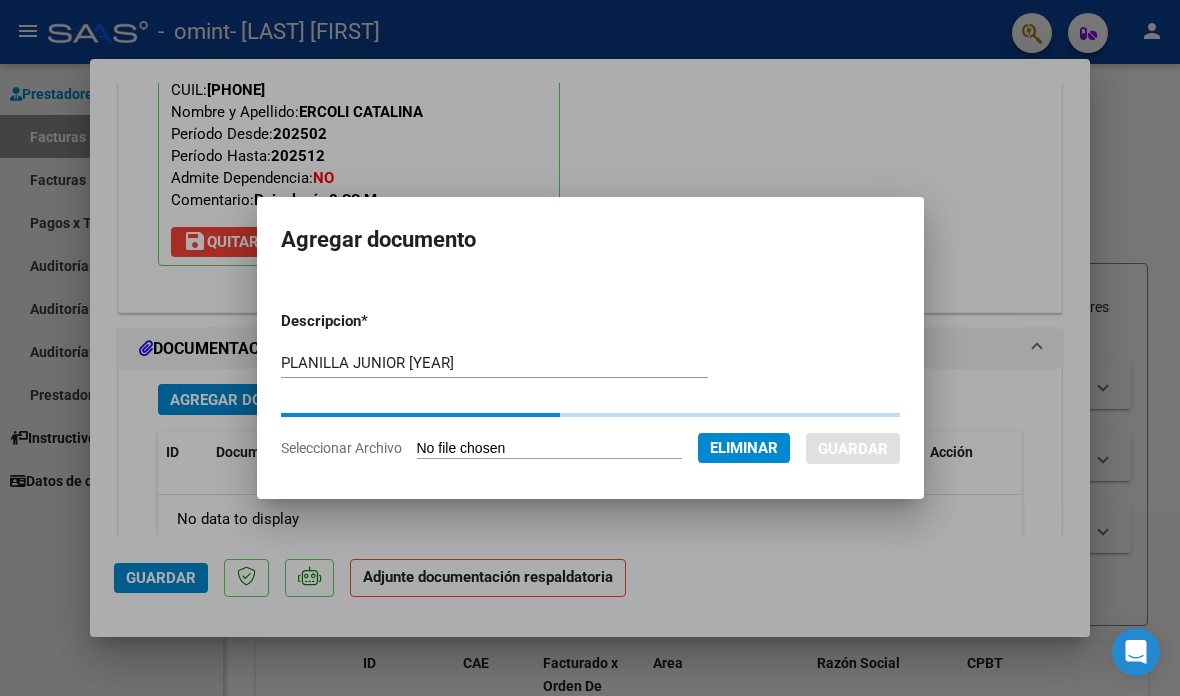 click on "PLANILLA JUNIOR [YEAR]" at bounding box center (494, 363) 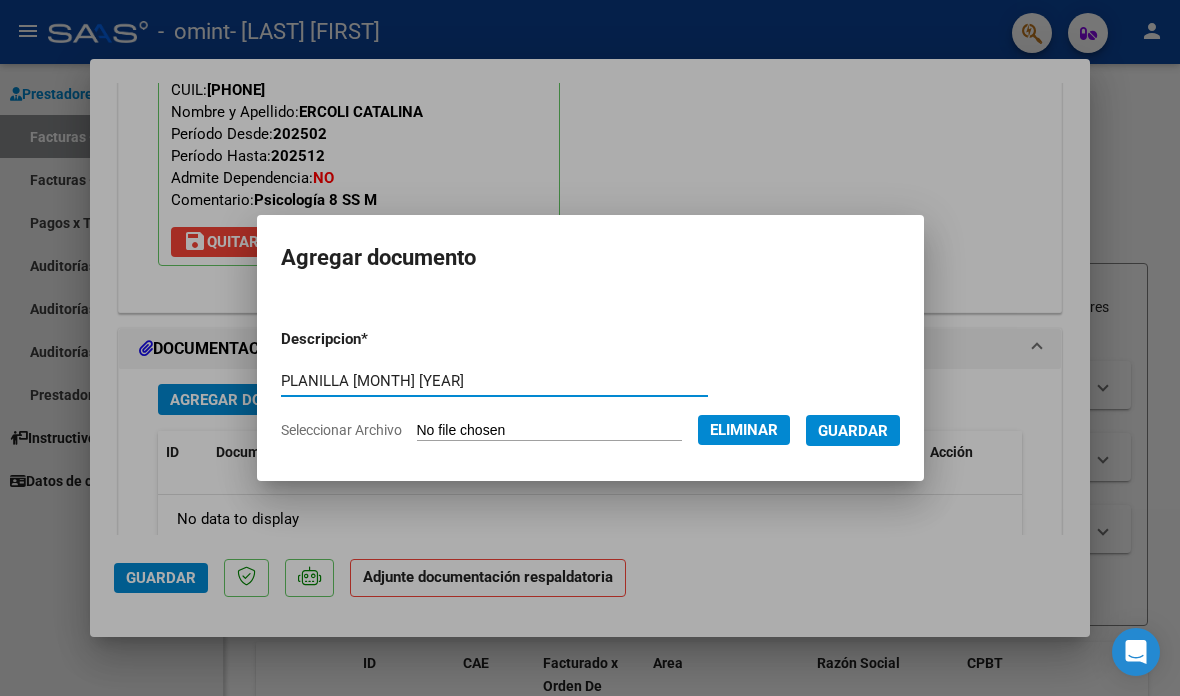 type on "PLANILLA [MONTH] [YEAR]" 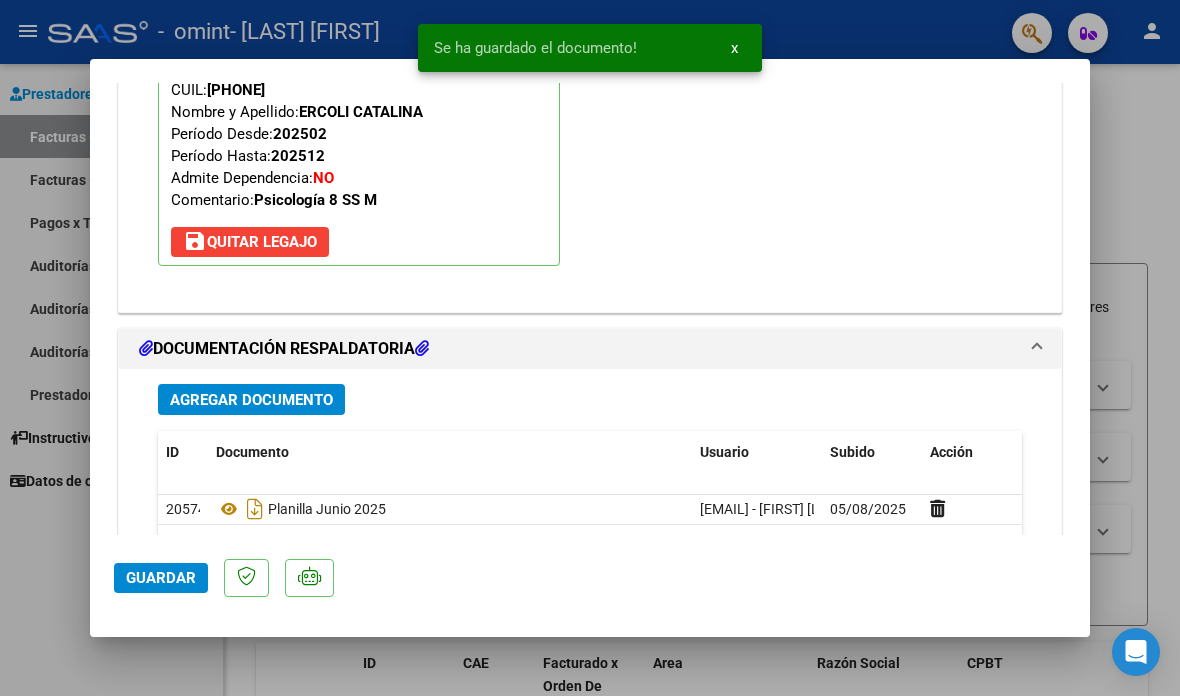 click on "Guardar" 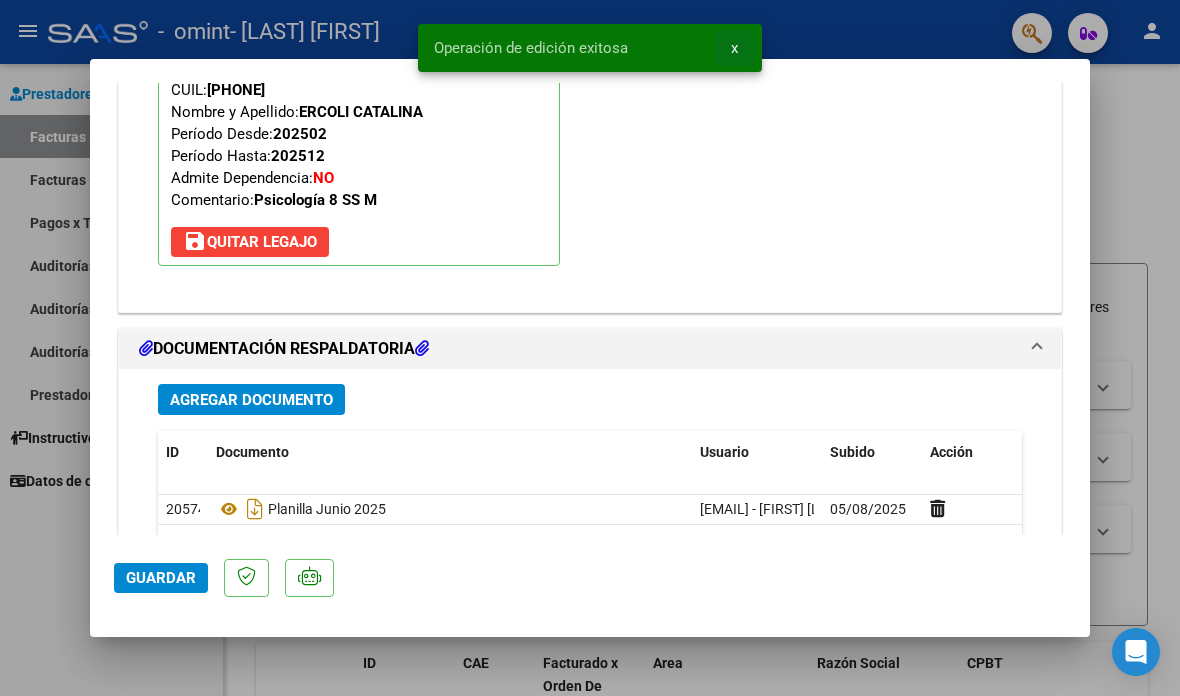 click on "x" at bounding box center [734, 48] 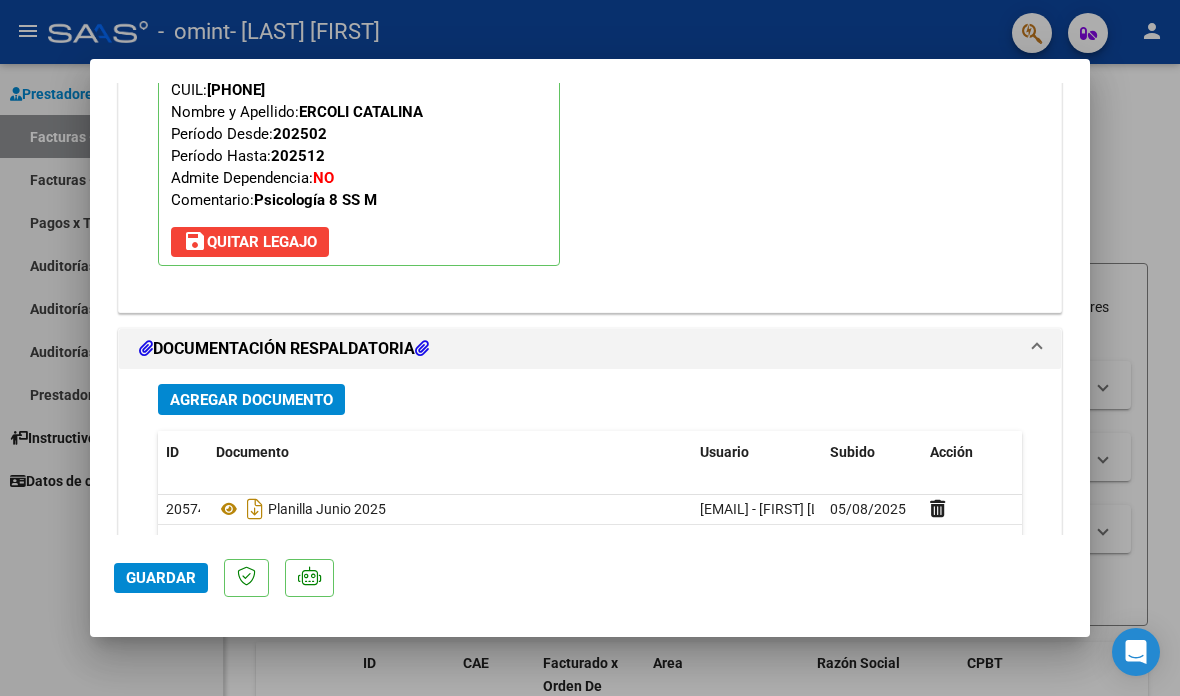 click at bounding box center (590, 348) 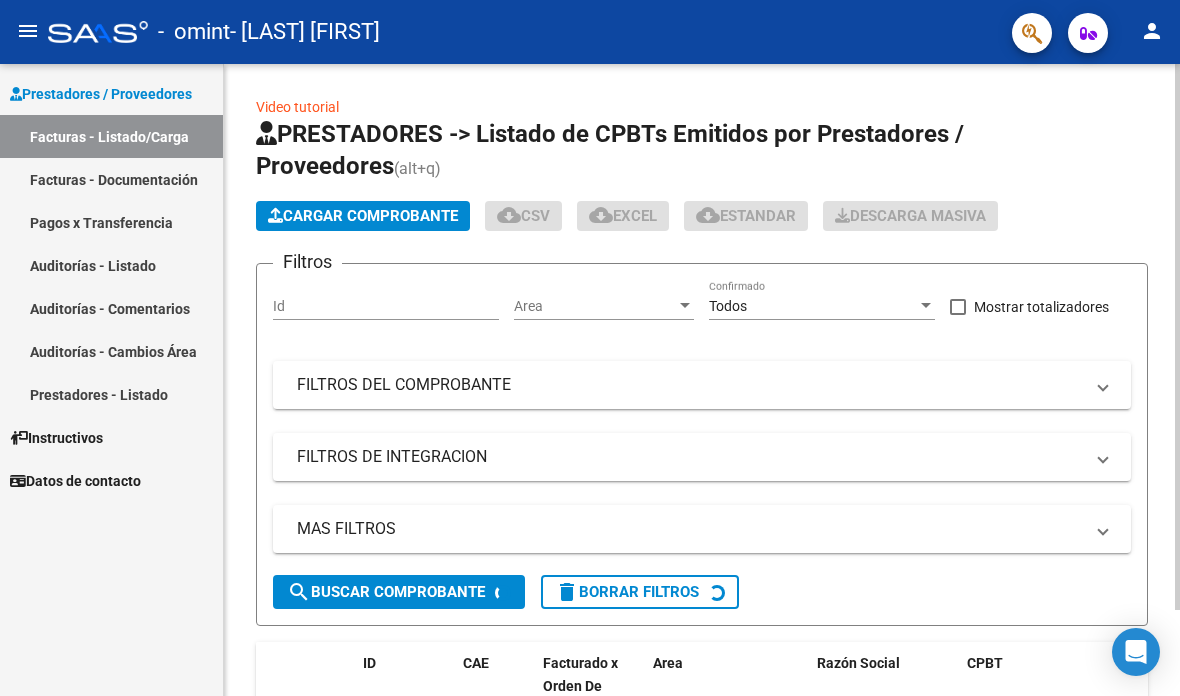 click on "PRESTADORES -> Listado de CPBTs Emitidos por Prestadores / Proveedores (alt+q)" 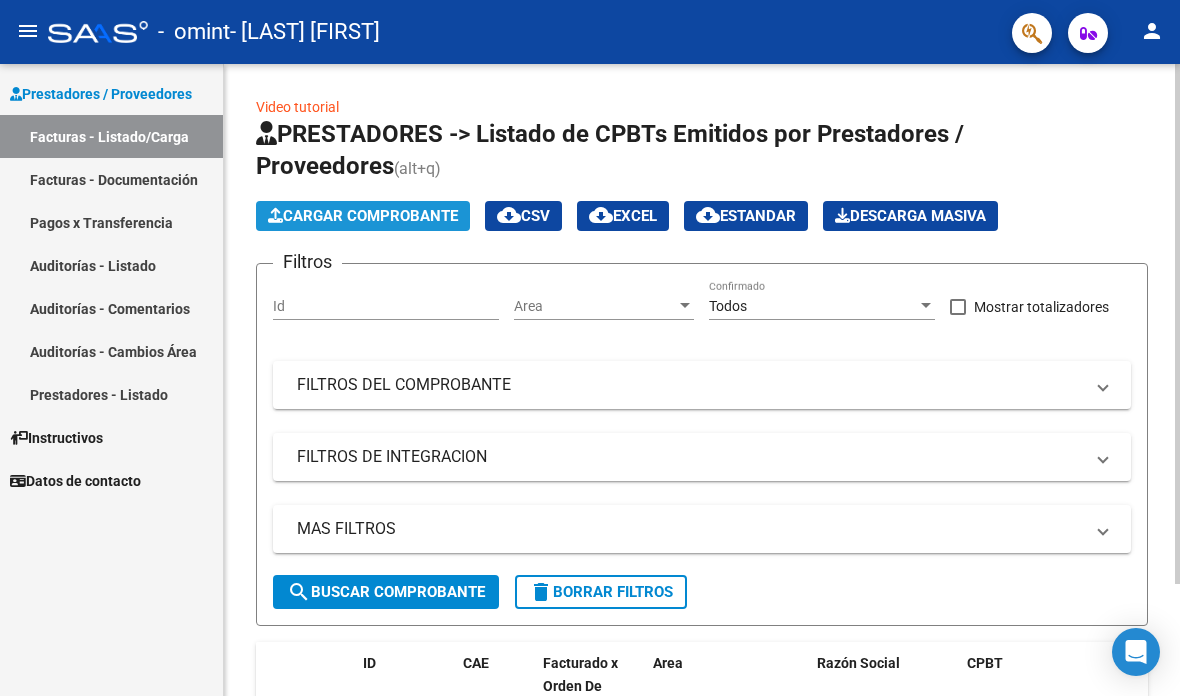 click on "Cargar Comprobante" 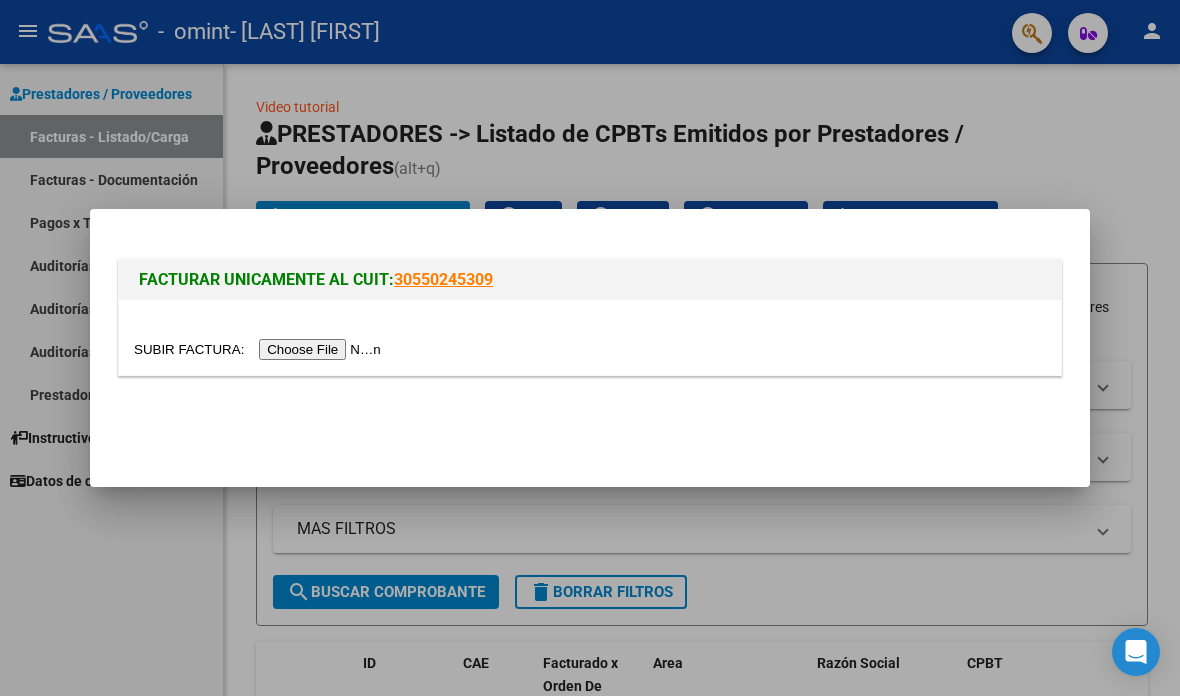 click at bounding box center (260, 349) 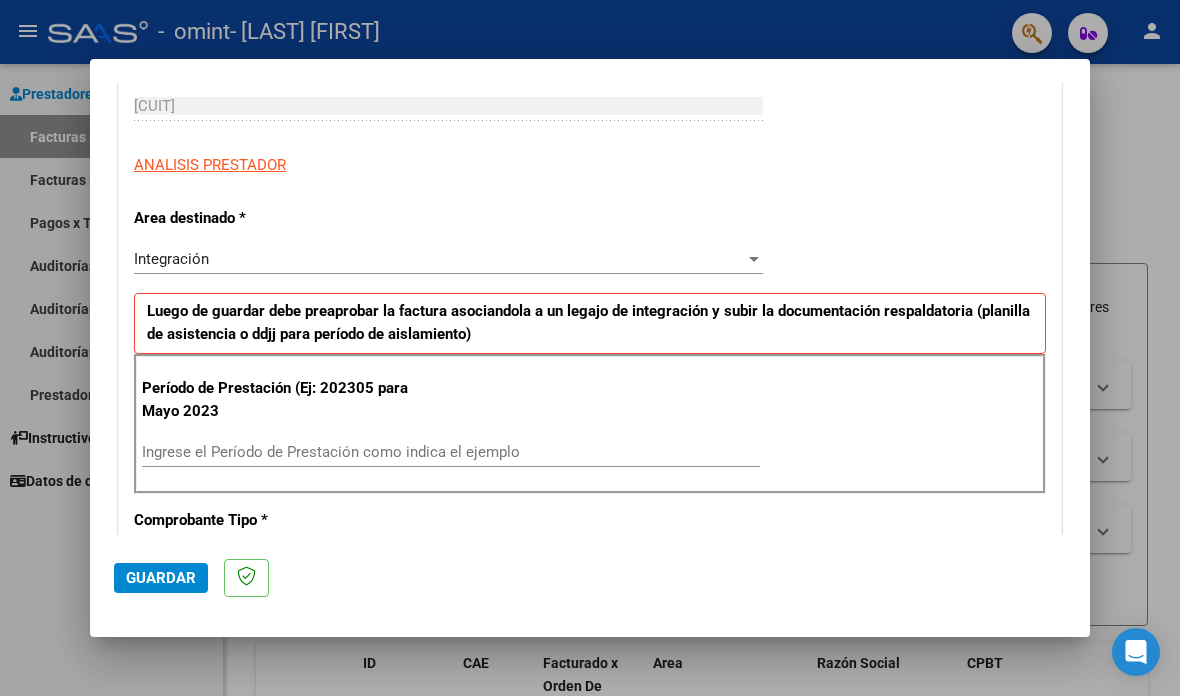 scroll, scrollTop: 323, scrollLeft: 0, axis: vertical 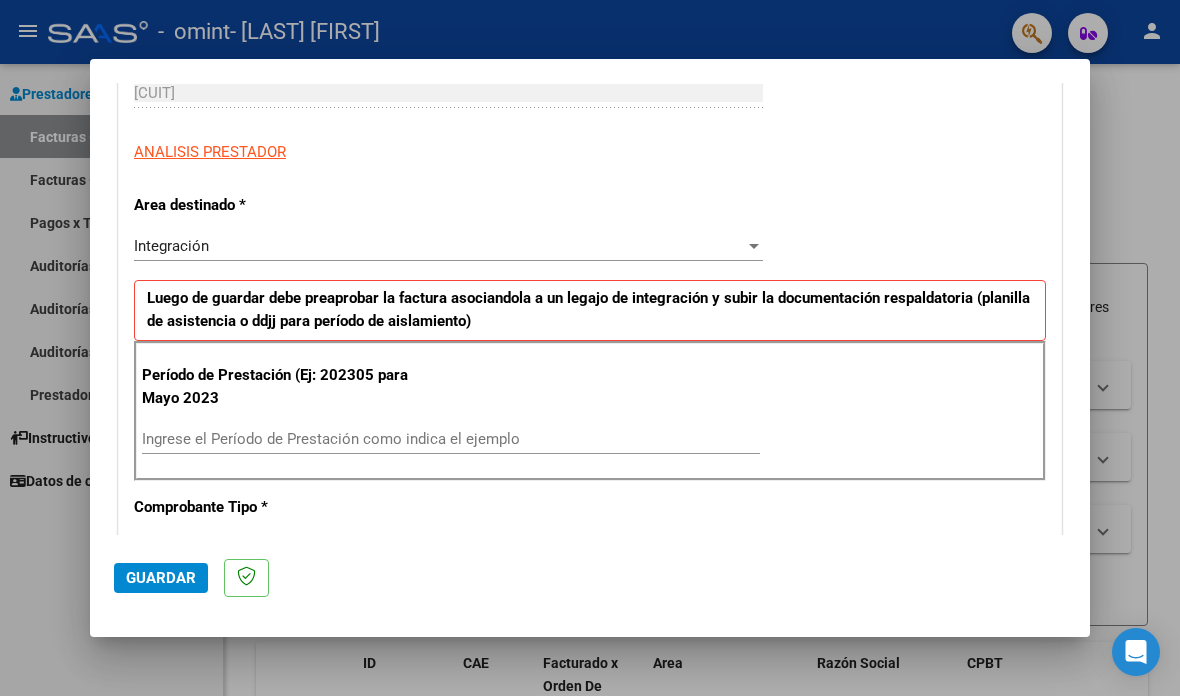 click on "Ingrese el Período de Prestación como indica el ejemplo" at bounding box center (451, 448) 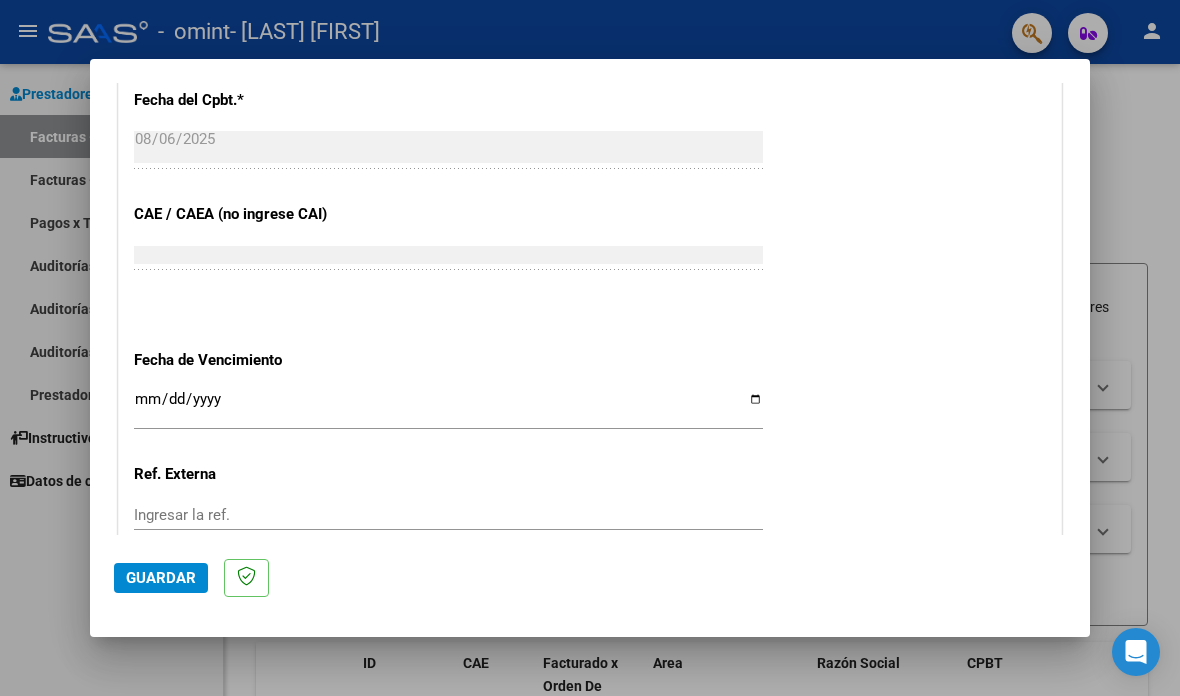 scroll, scrollTop: 1198, scrollLeft: 0, axis: vertical 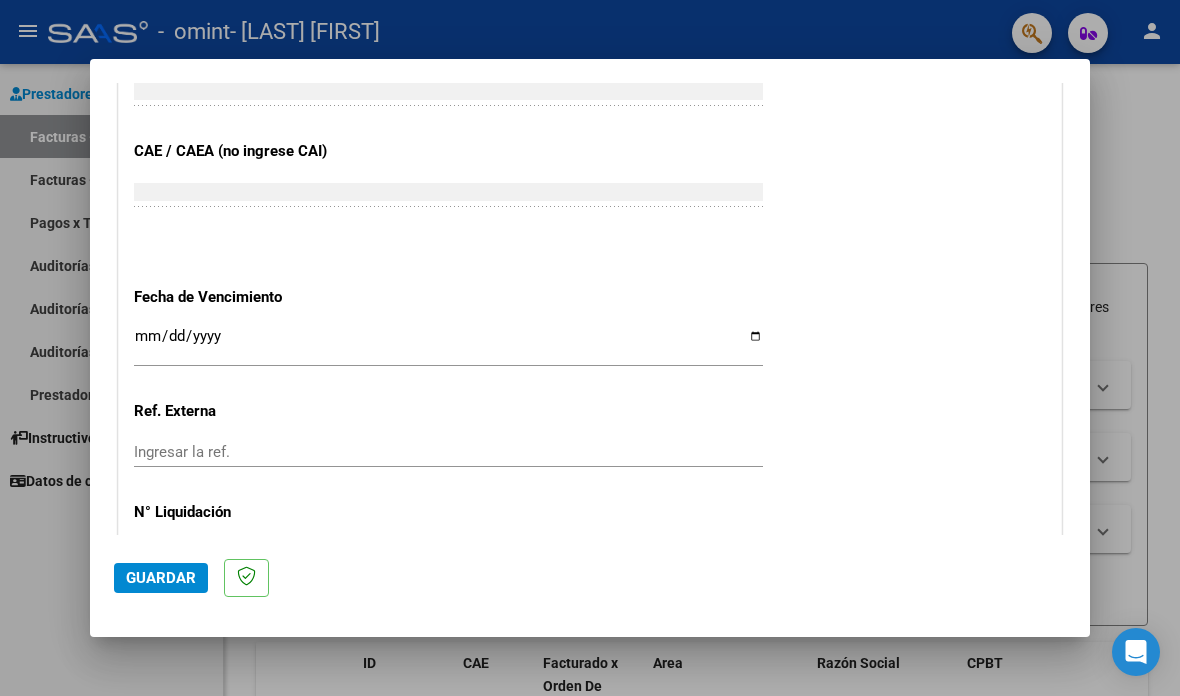 type on "202507" 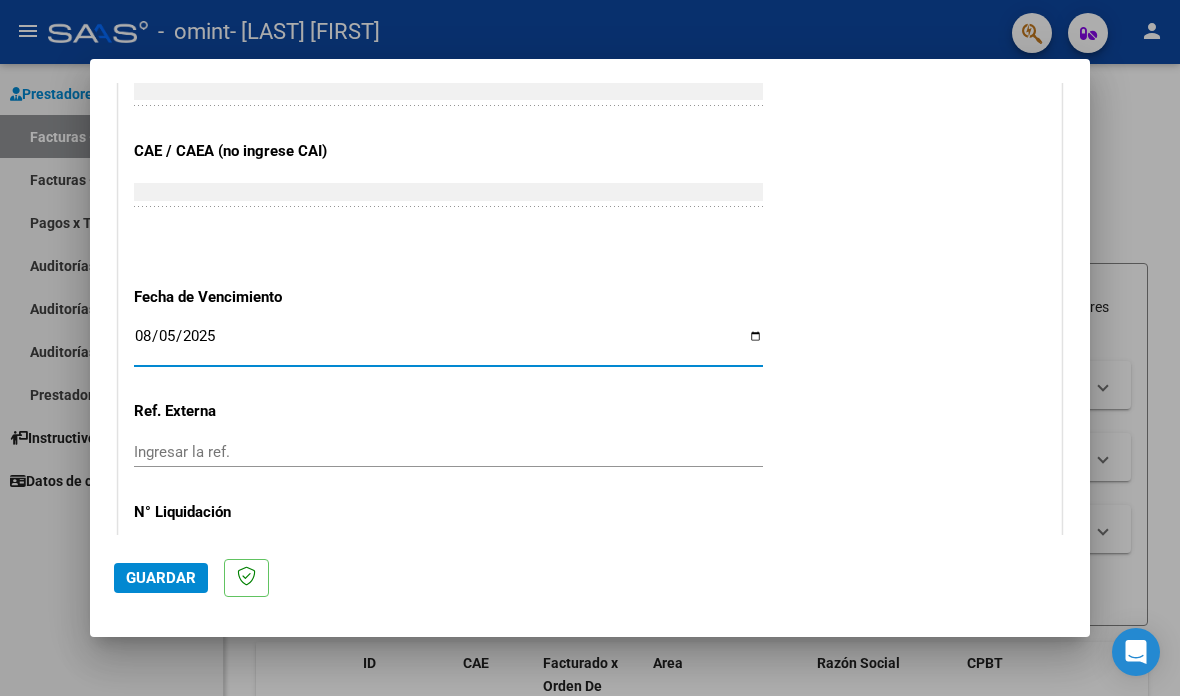 type on "2025-08-15" 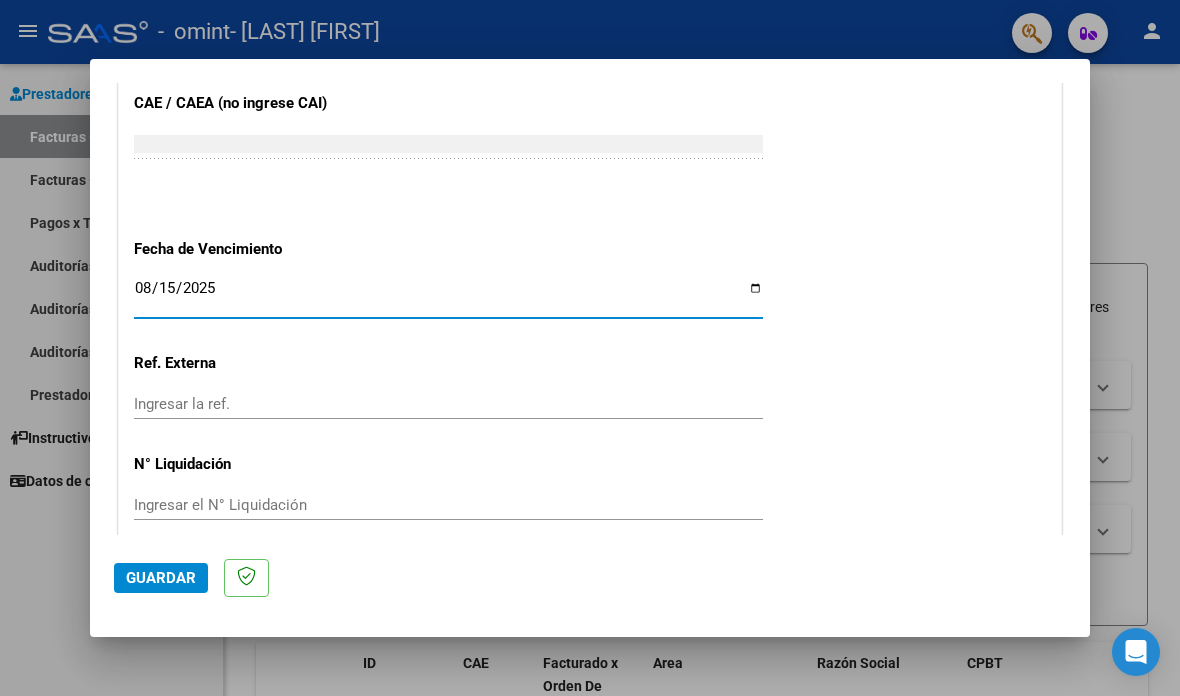 scroll, scrollTop: 1244, scrollLeft: 0, axis: vertical 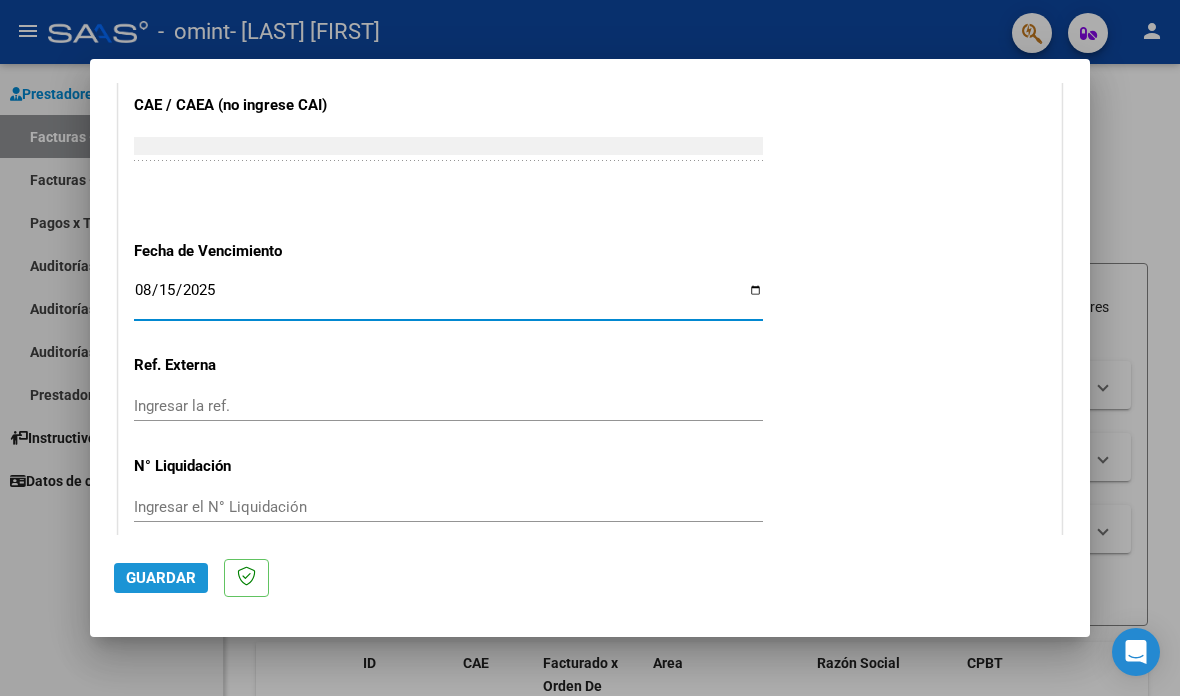 click on "Guardar" 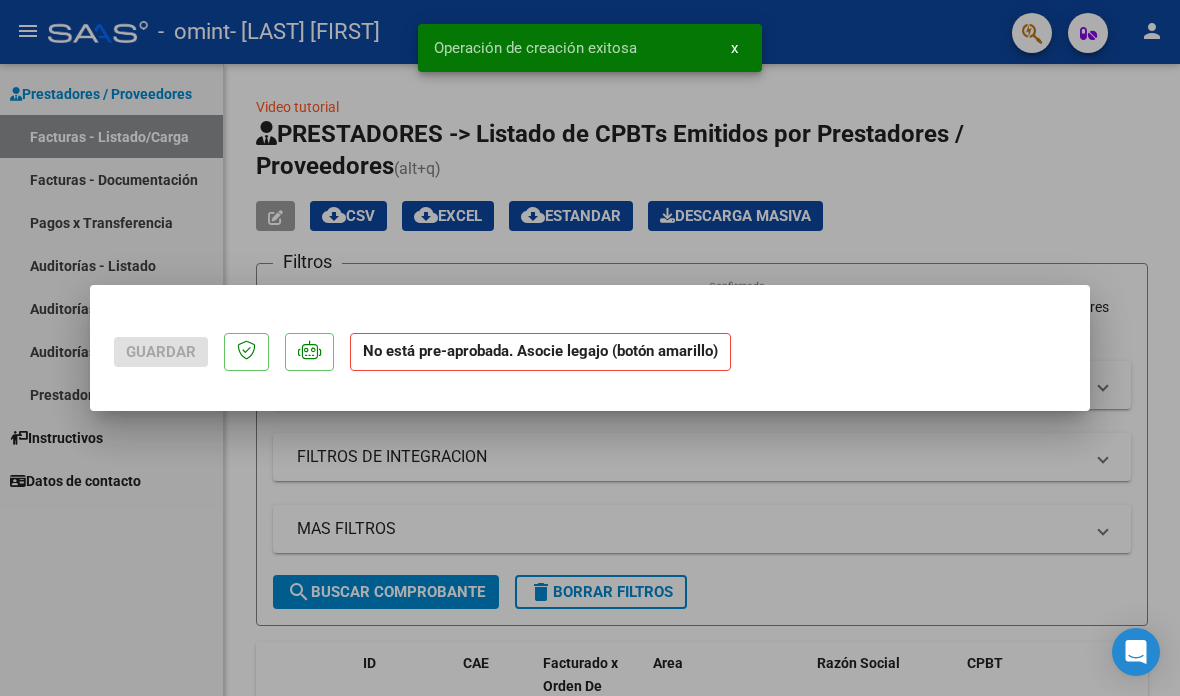 scroll, scrollTop: 0, scrollLeft: 0, axis: both 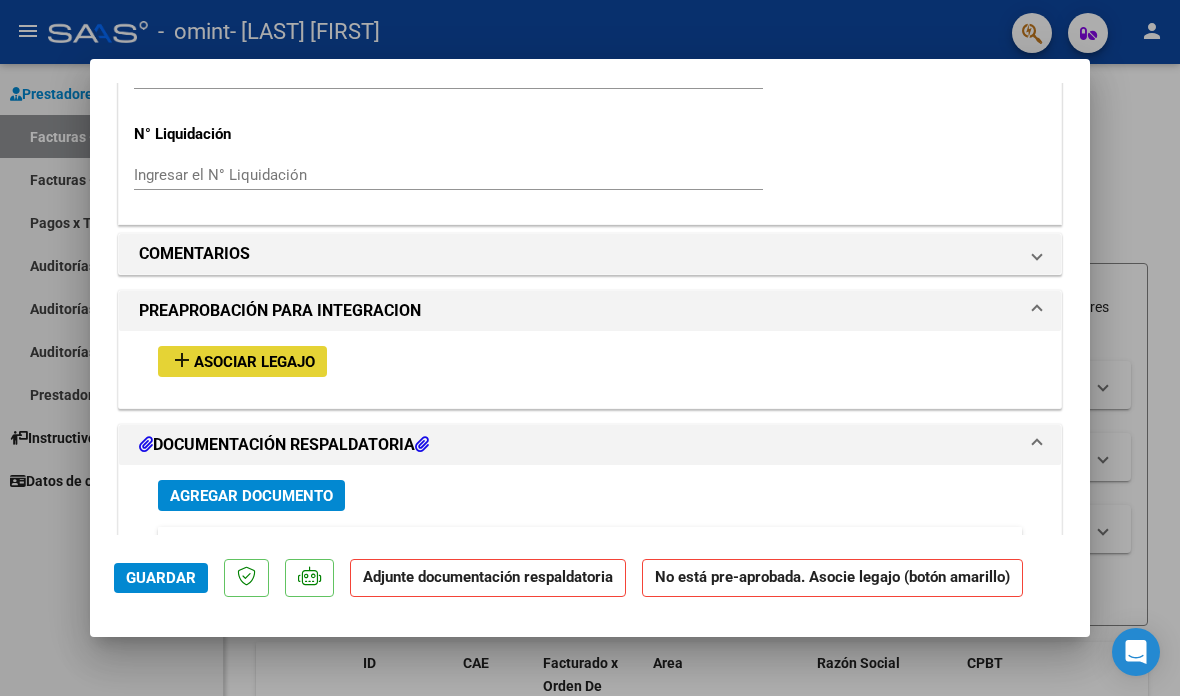 click on "Asociar Legajo" at bounding box center (254, 362) 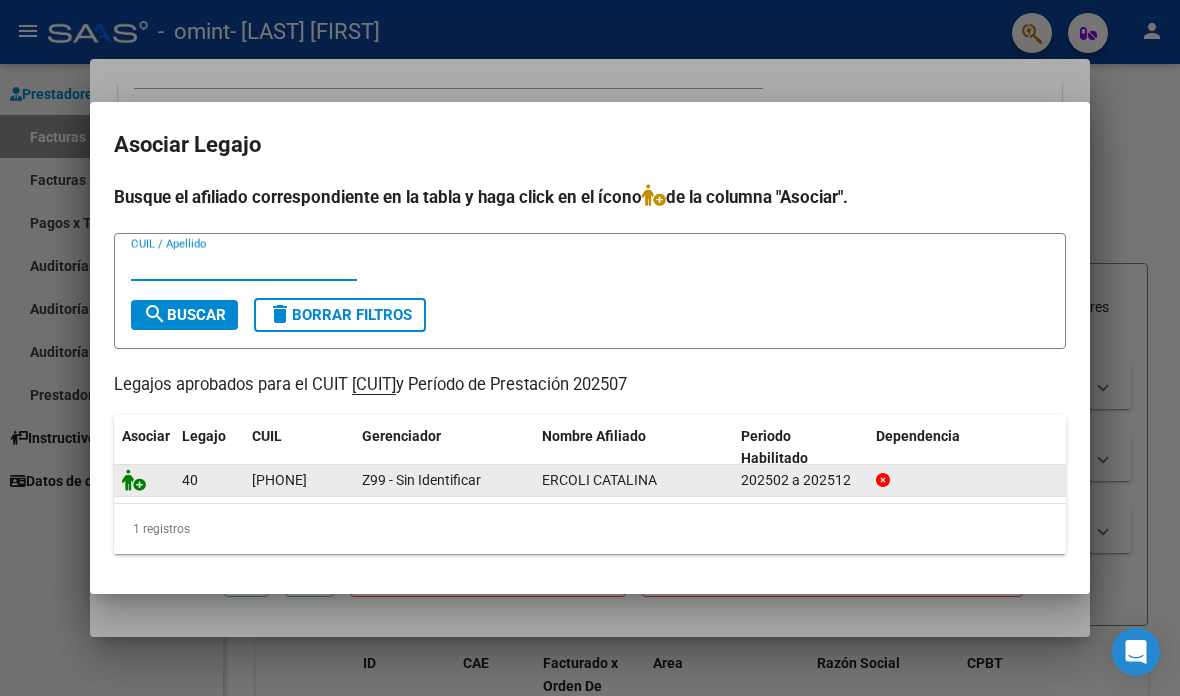 click 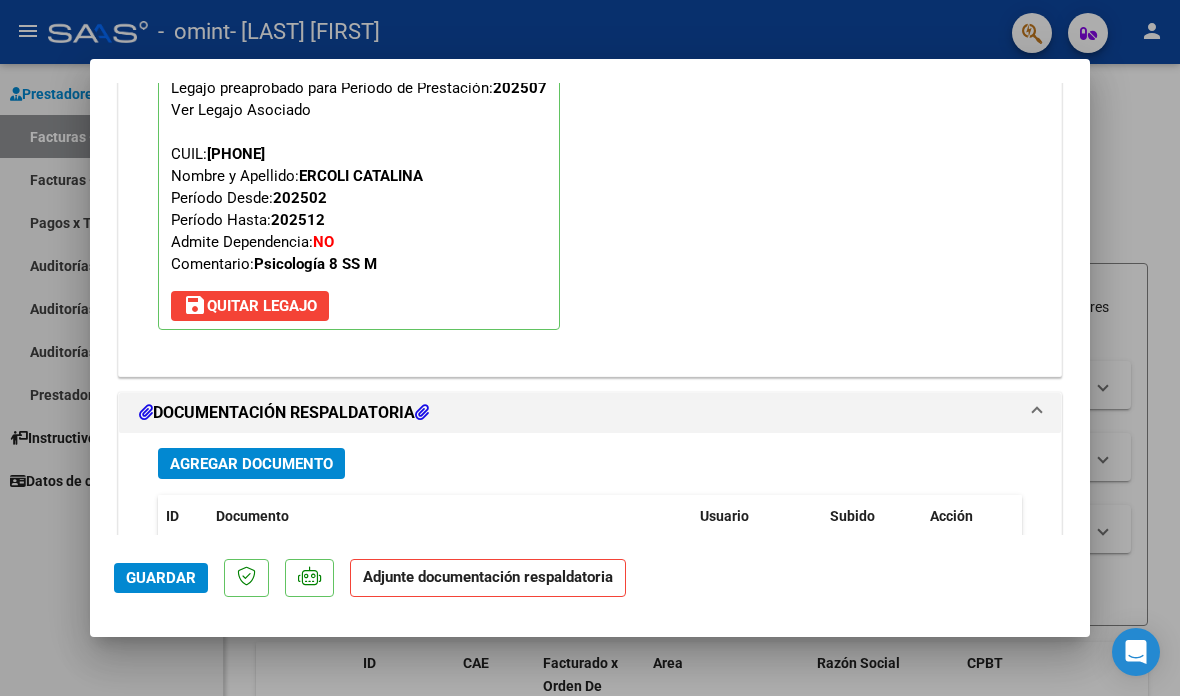 scroll, scrollTop: 1936, scrollLeft: 0, axis: vertical 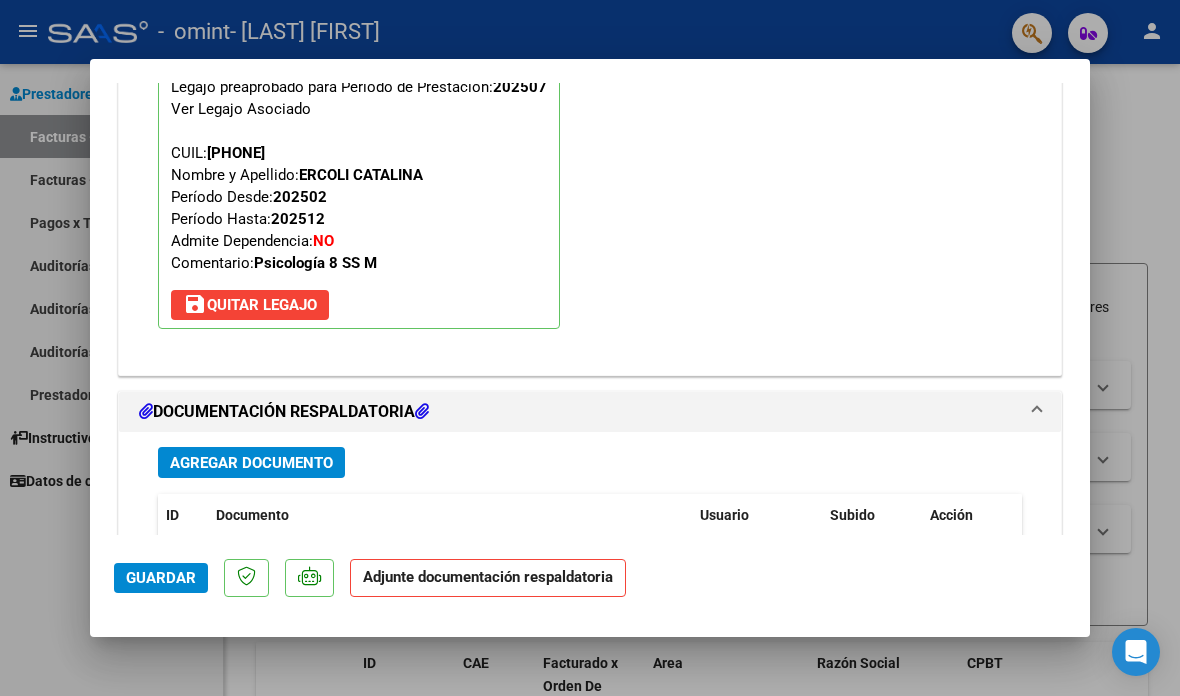 click on "Agregar Documento" at bounding box center (251, 463) 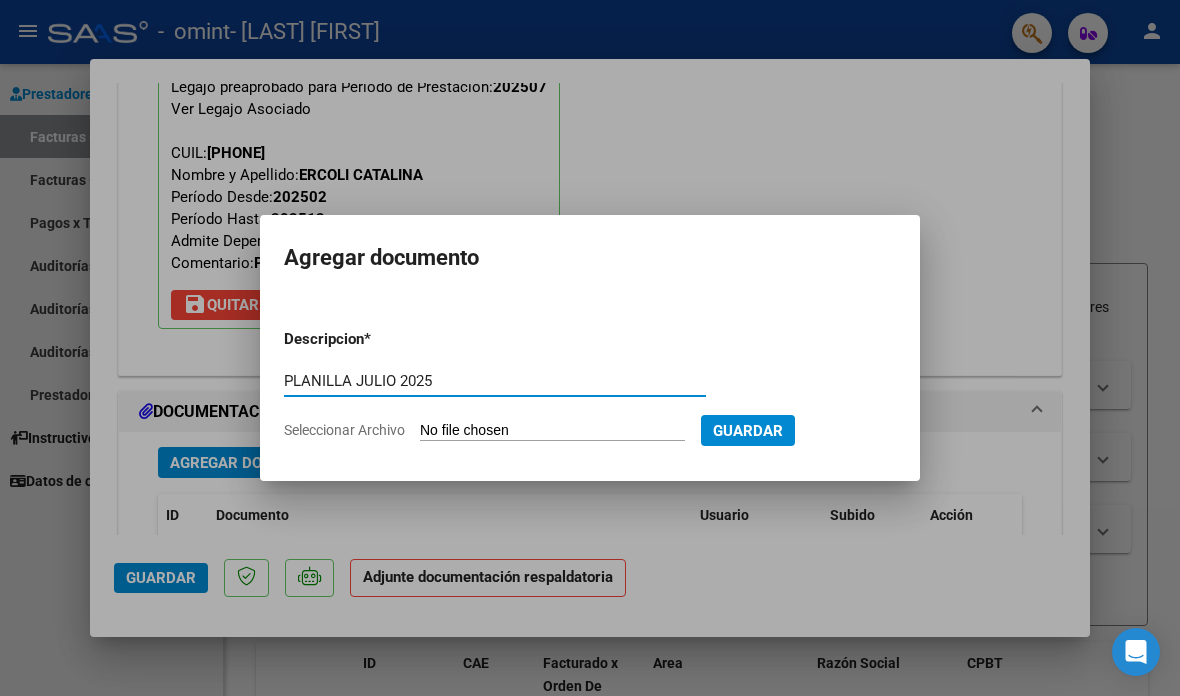 type on "PLANILLA JULIO 2025" 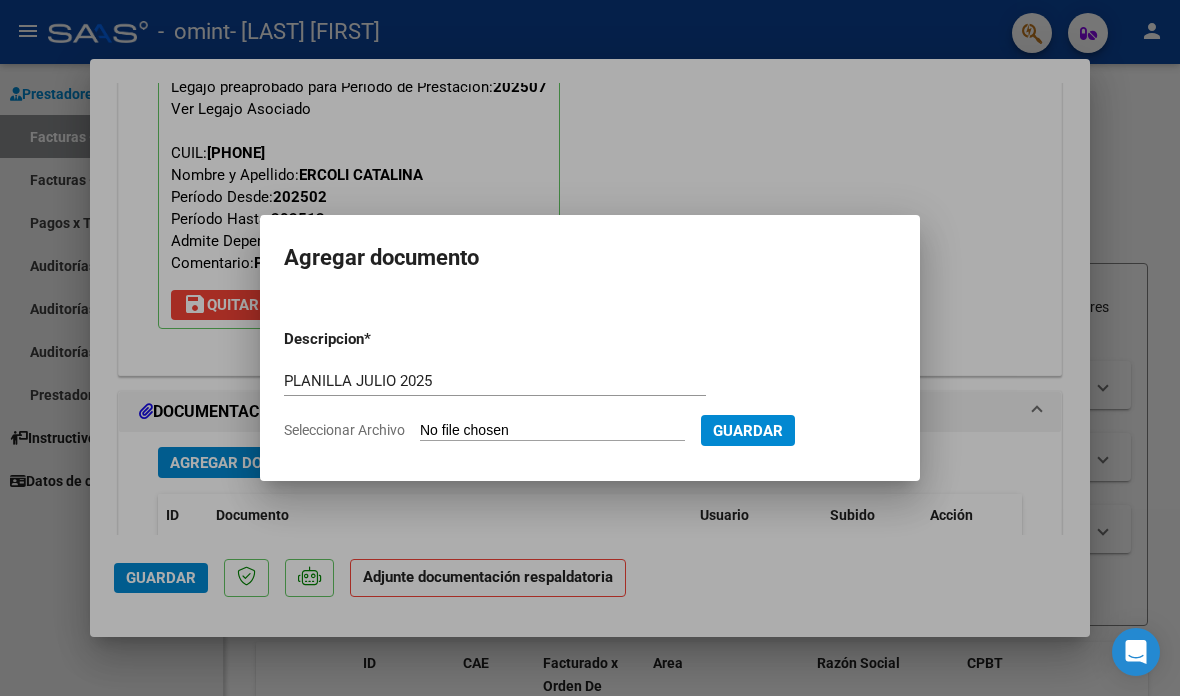type on "C:\fakepath\asistencia julio 25 psico.pdf" 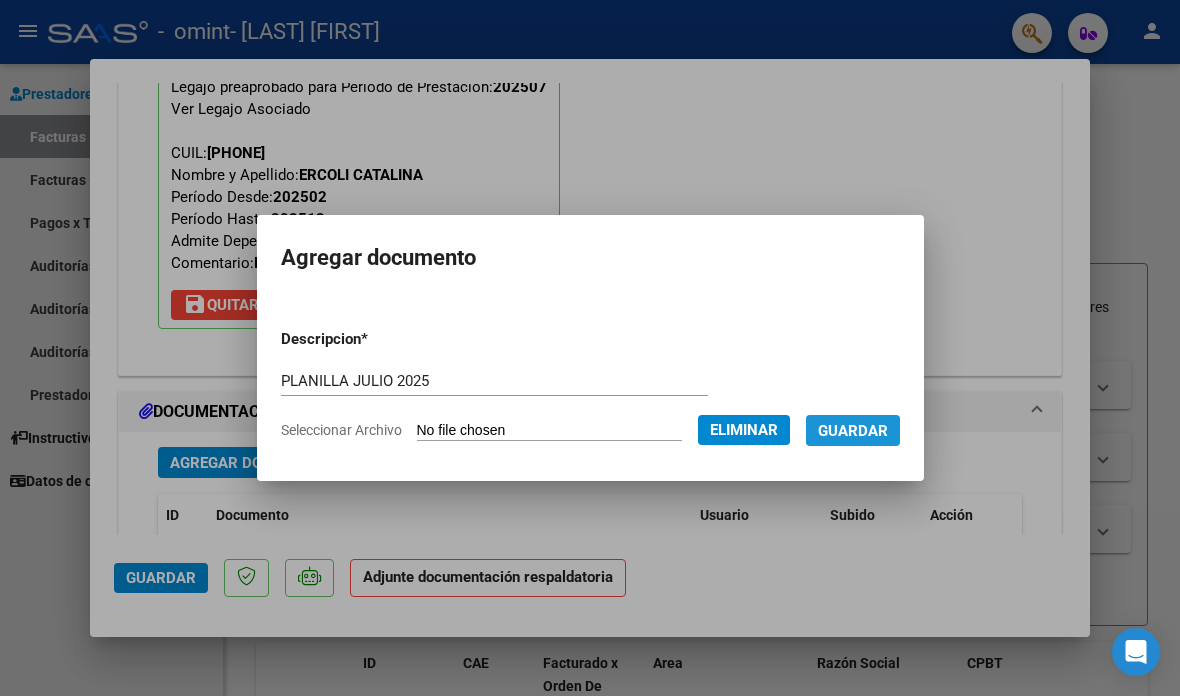 click on "Guardar" at bounding box center (853, 431) 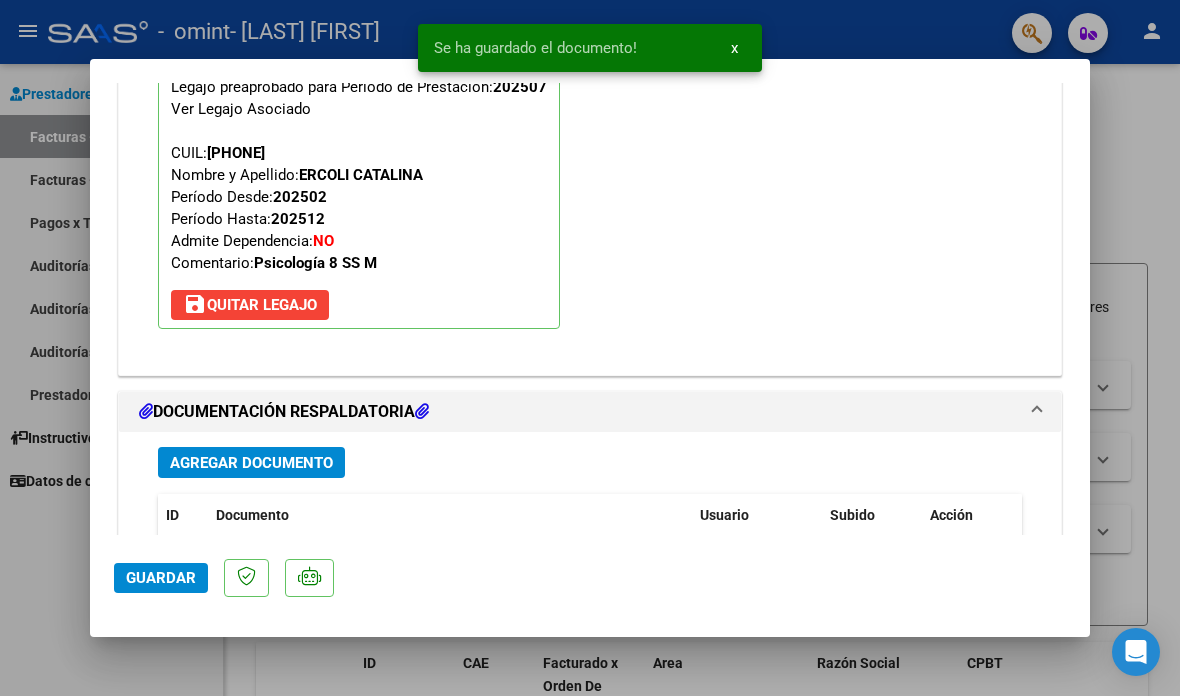 click on "Guardar" 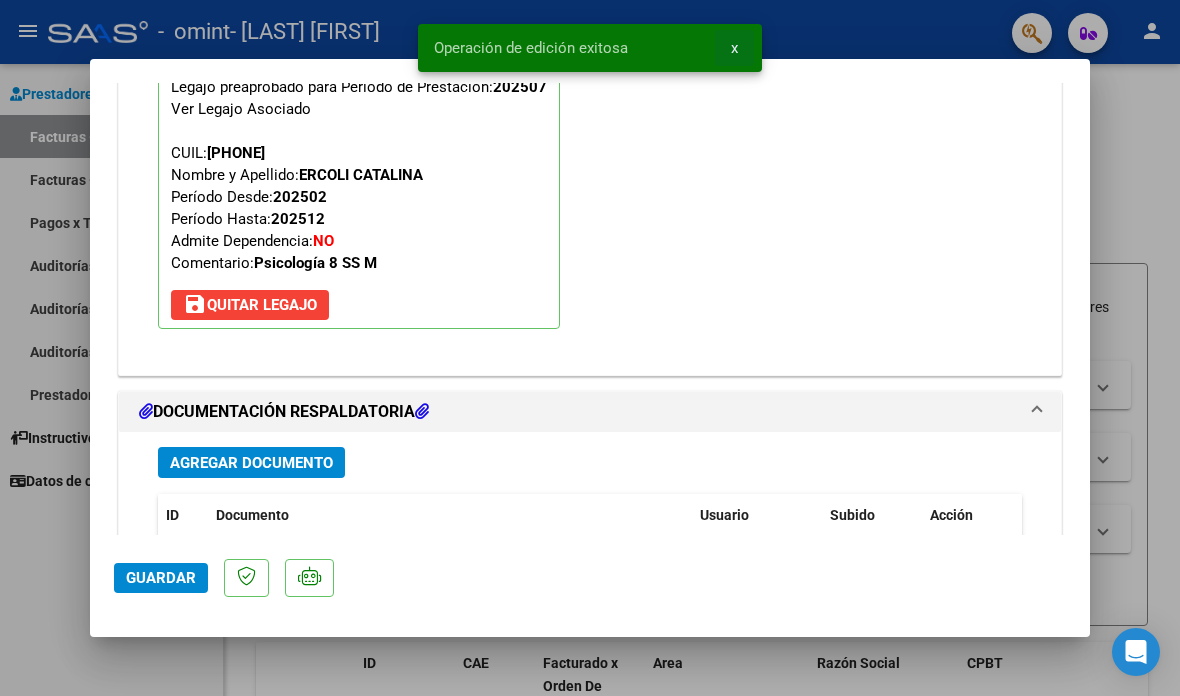 click on "x" at bounding box center [734, 48] 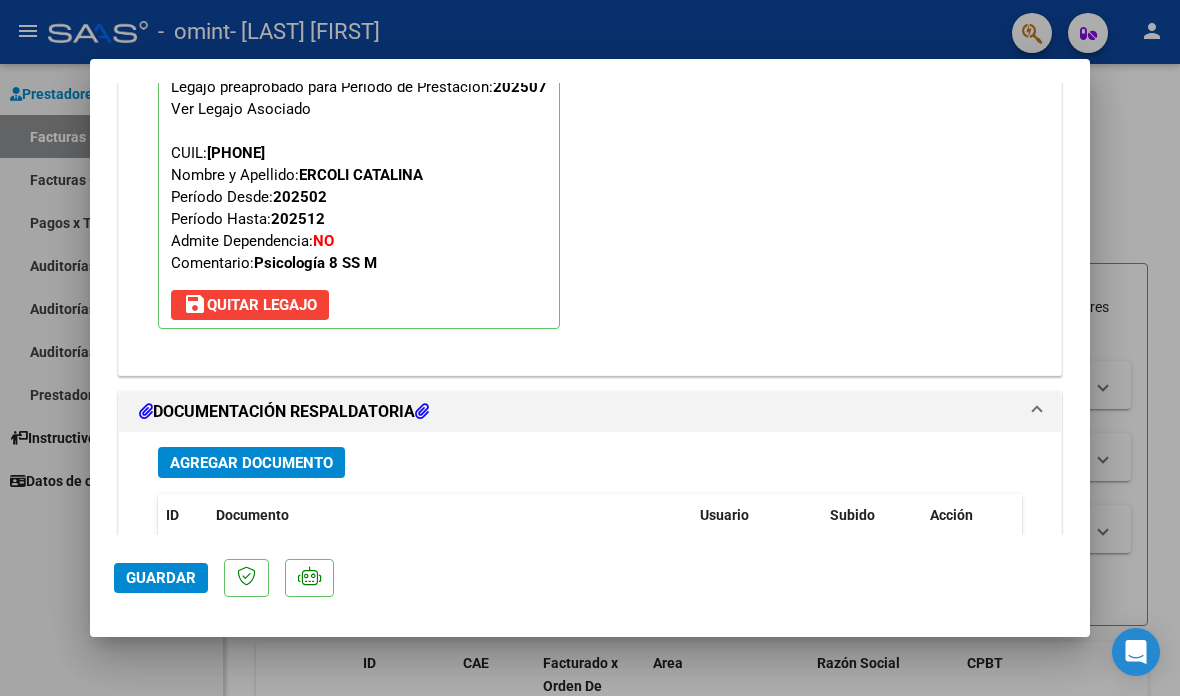click at bounding box center [590, 348] 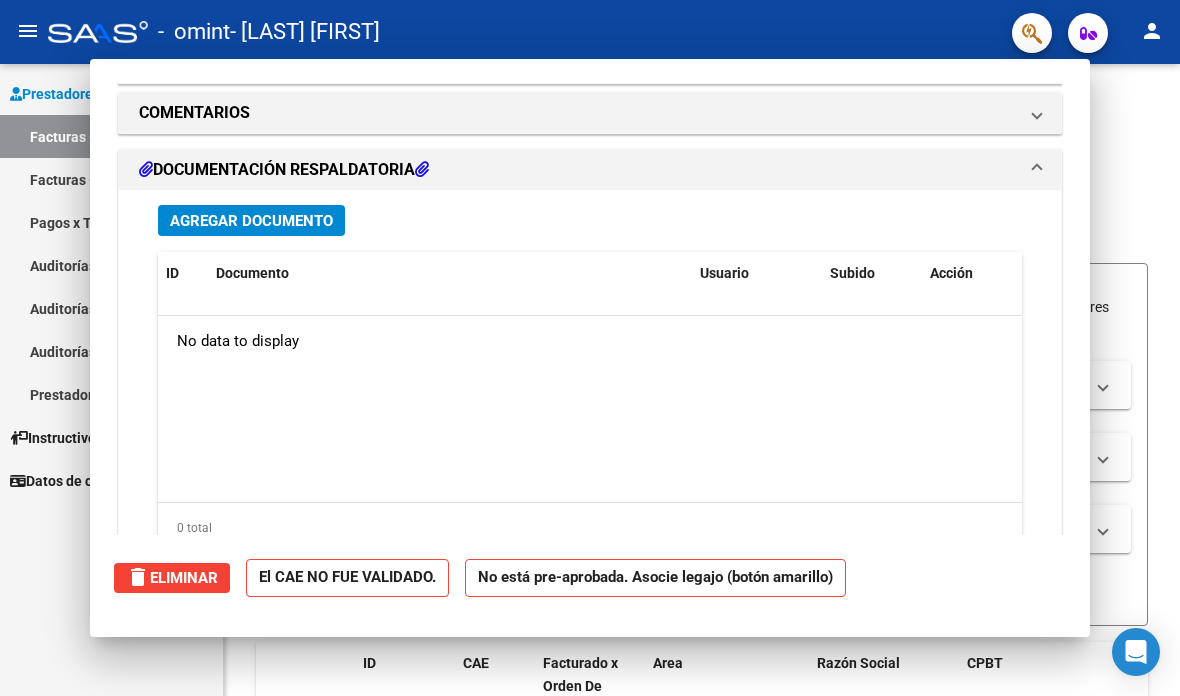 scroll, scrollTop: 1923, scrollLeft: 0, axis: vertical 